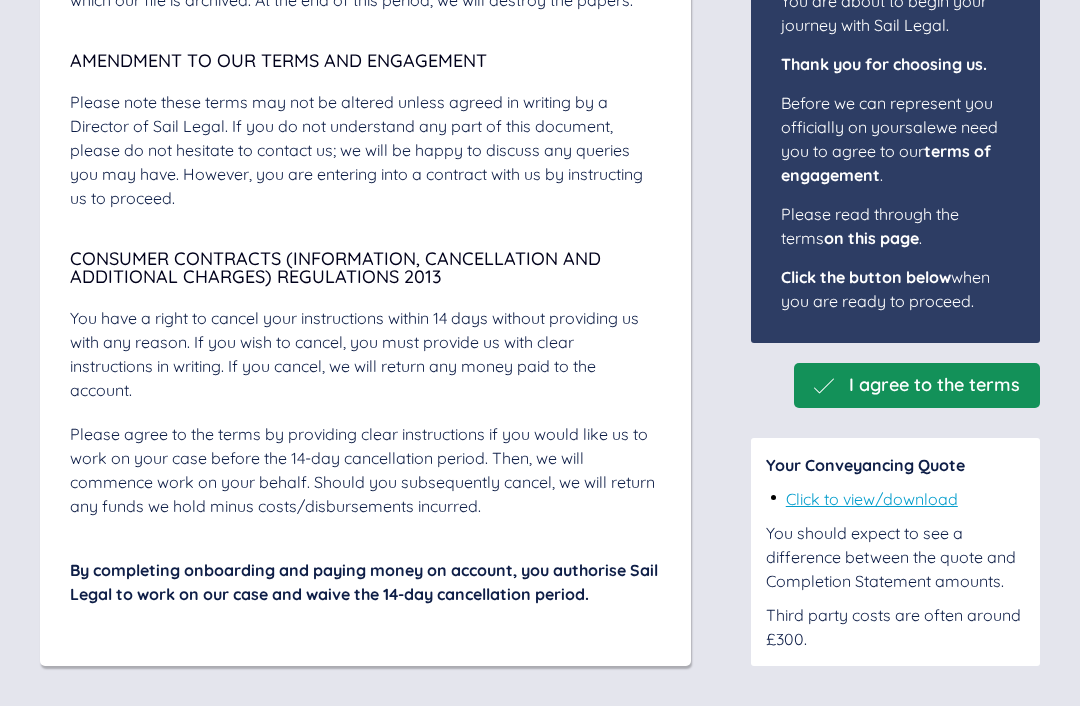 scroll, scrollTop: 7768, scrollLeft: 0, axis: vertical 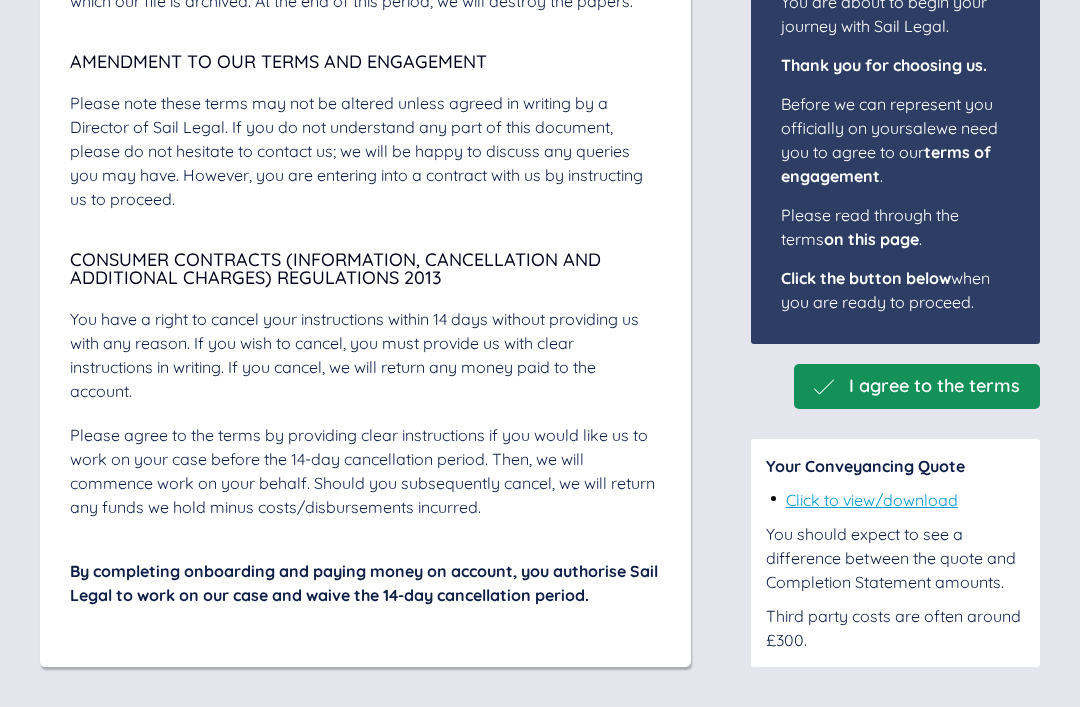 click on "I agree to the terms" at bounding box center (934, 386) 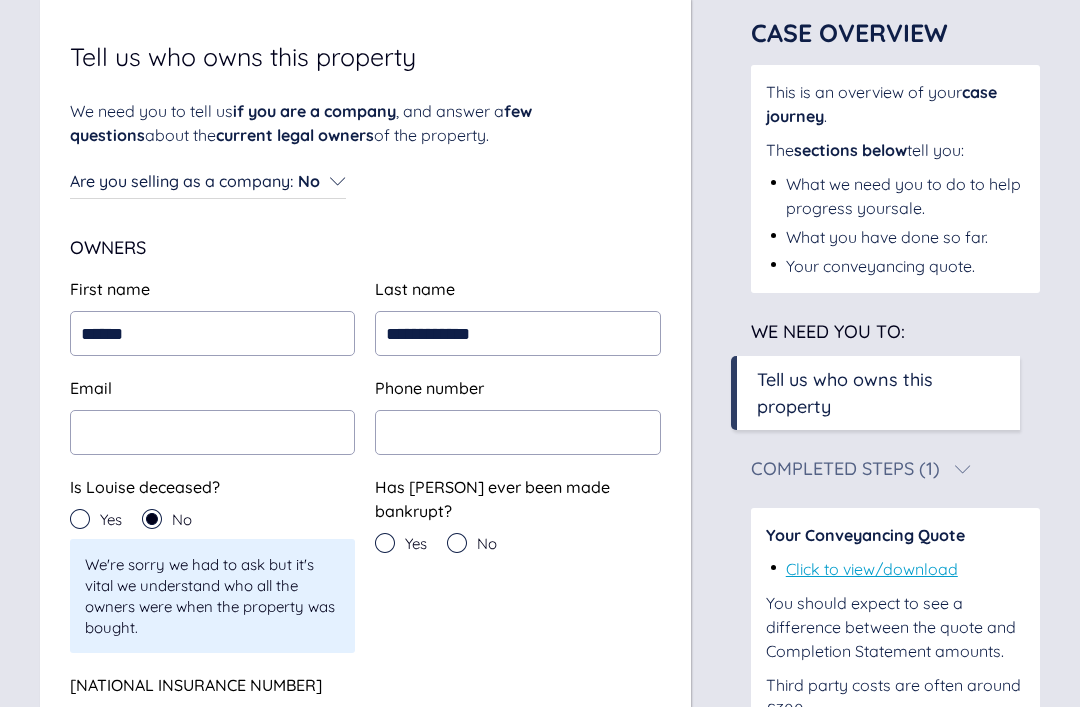 scroll, scrollTop: 143, scrollLeft: 0, axis: vertical 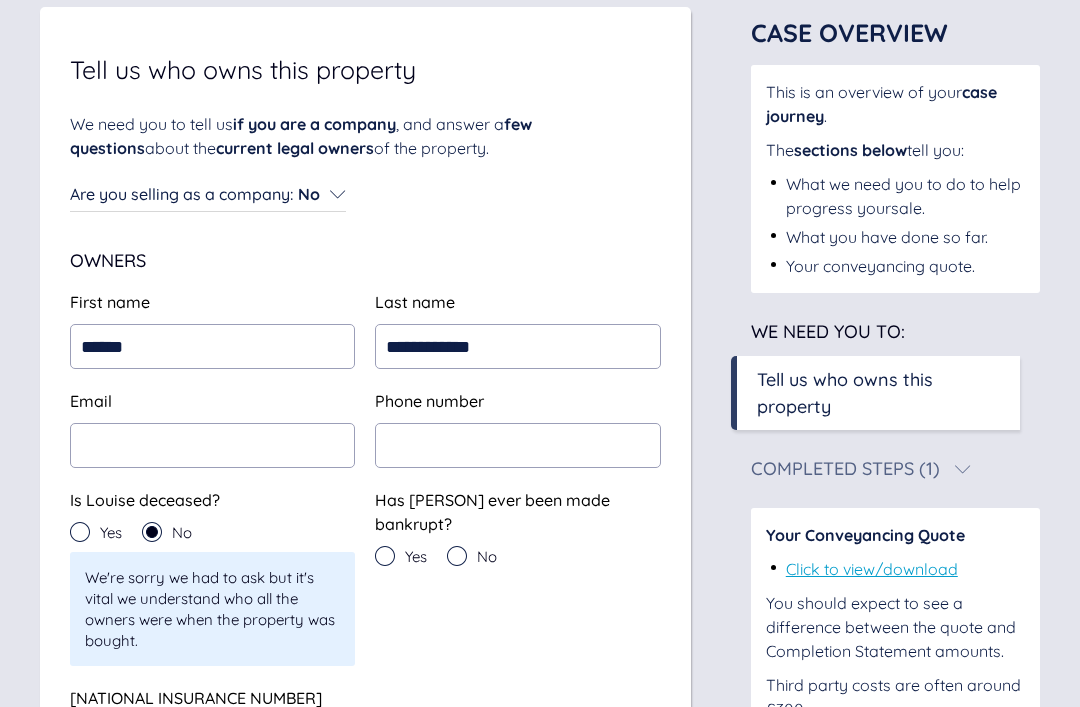 click 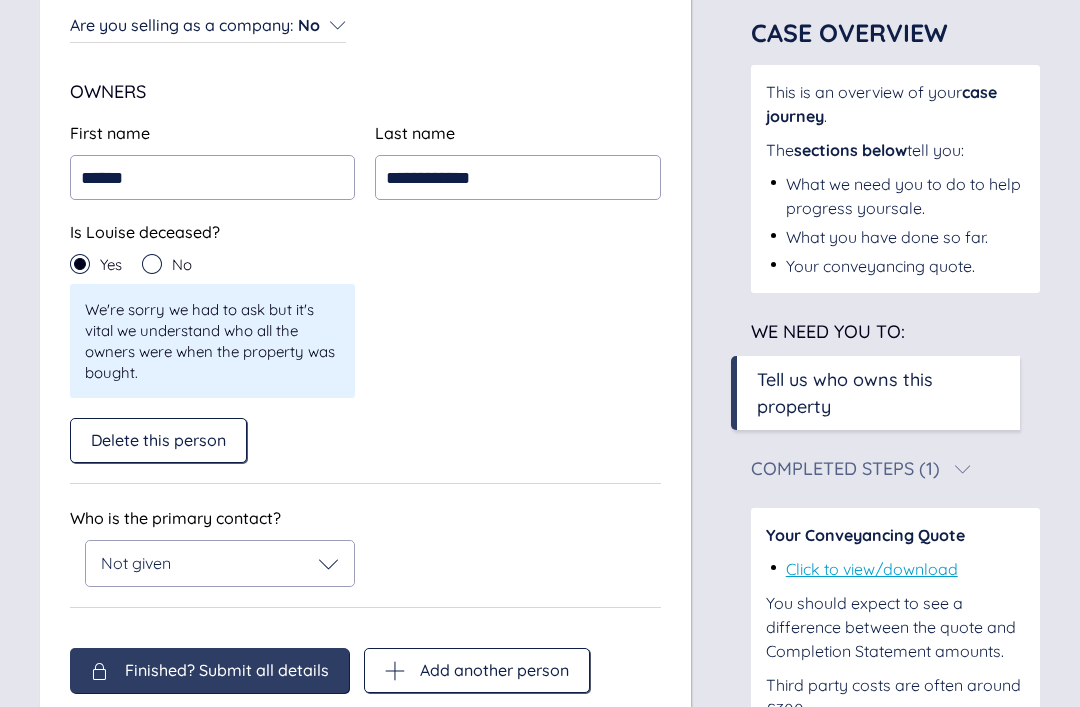scroll, scrollTop: 334, scrollLeft: 0, axis: vertical 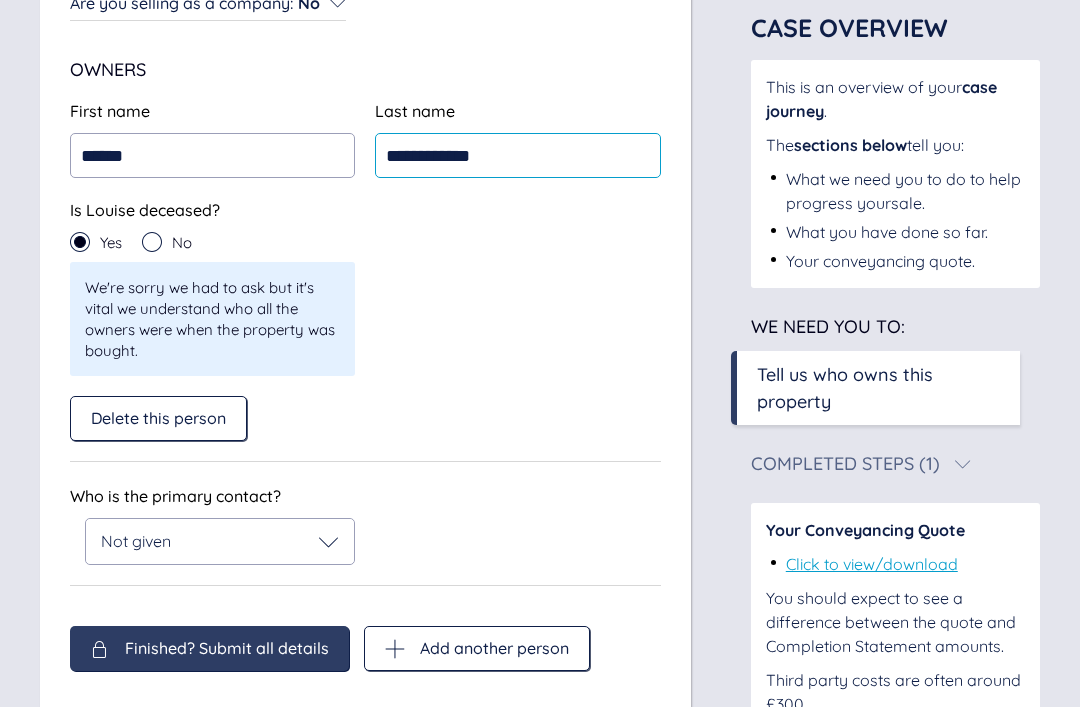 click on "**********" at bounding box center [517, 155] 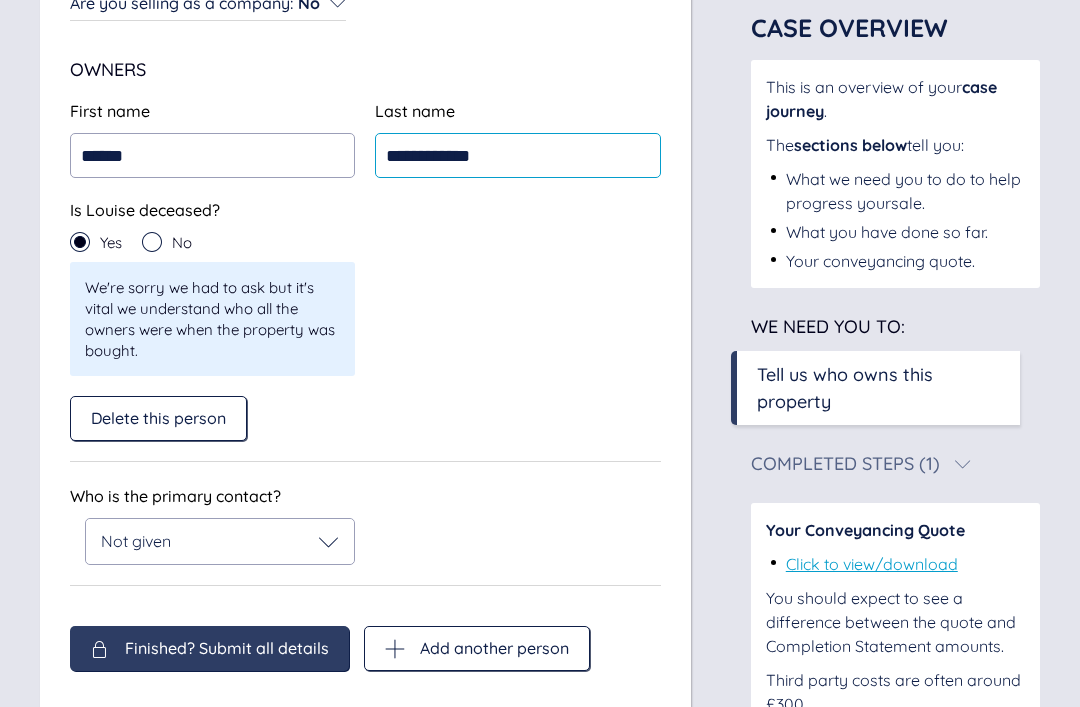 click on "**********" at bounding box center [517, 155] 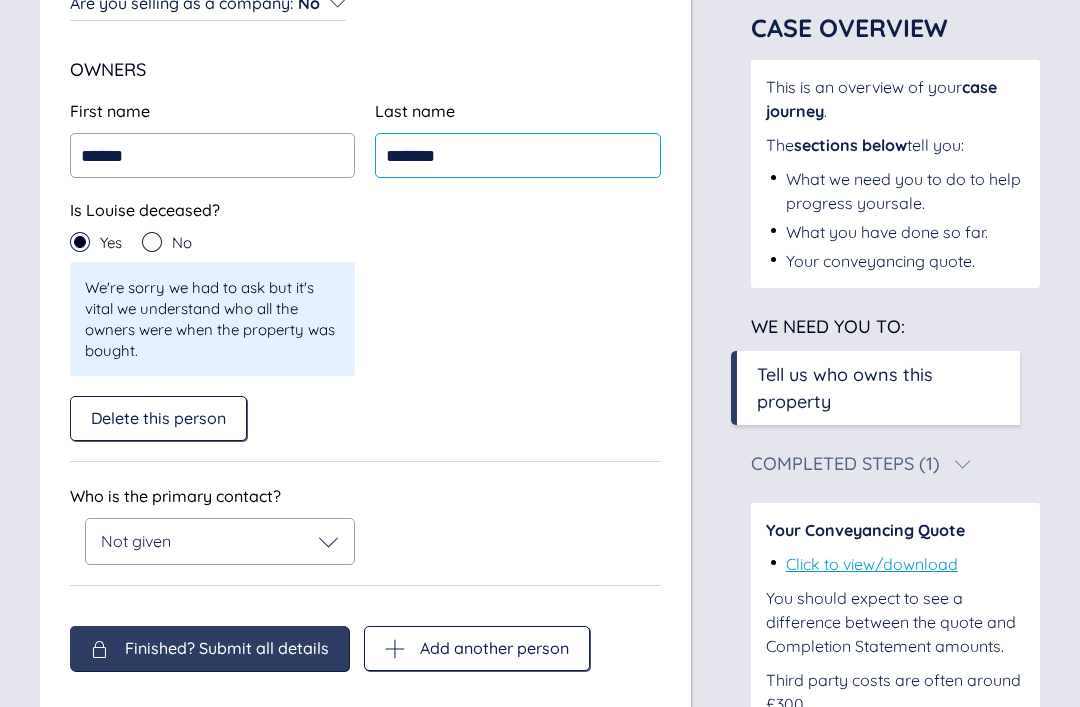 type on "******" 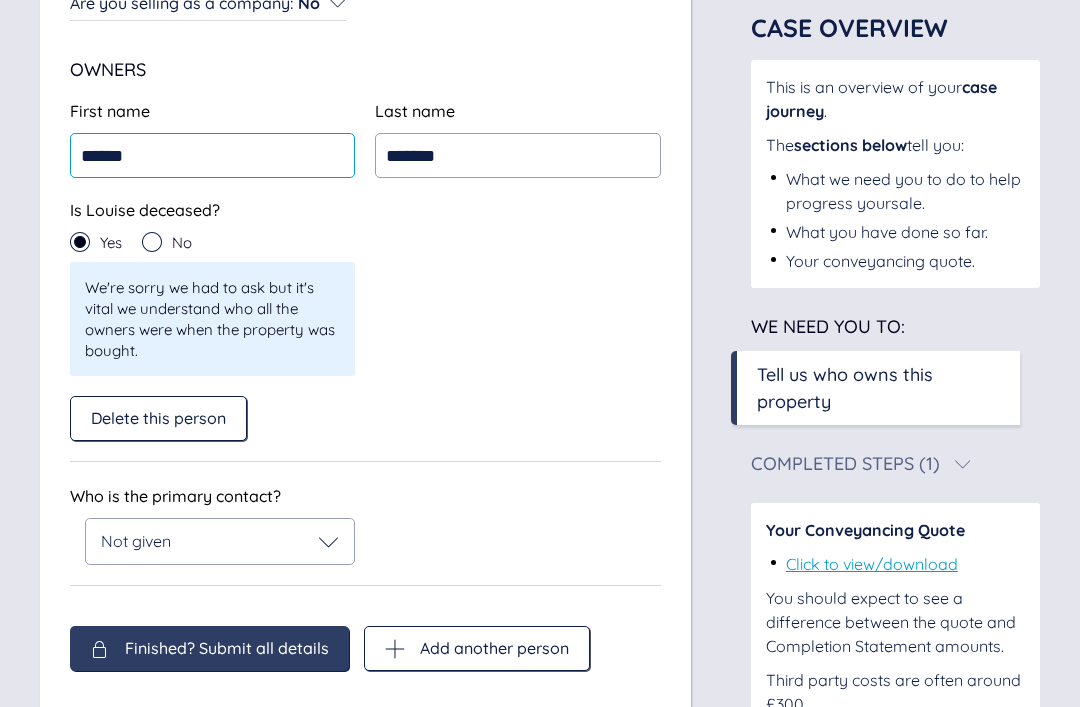 click on "******" at bounding box center [212, 155] 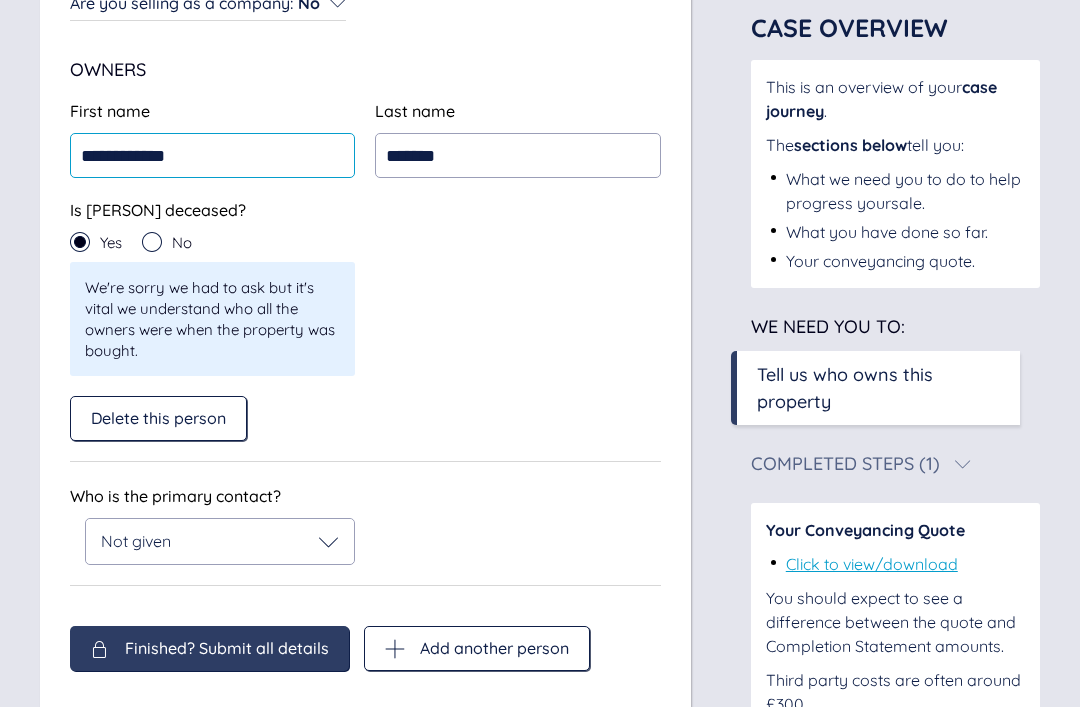 type on "**********" 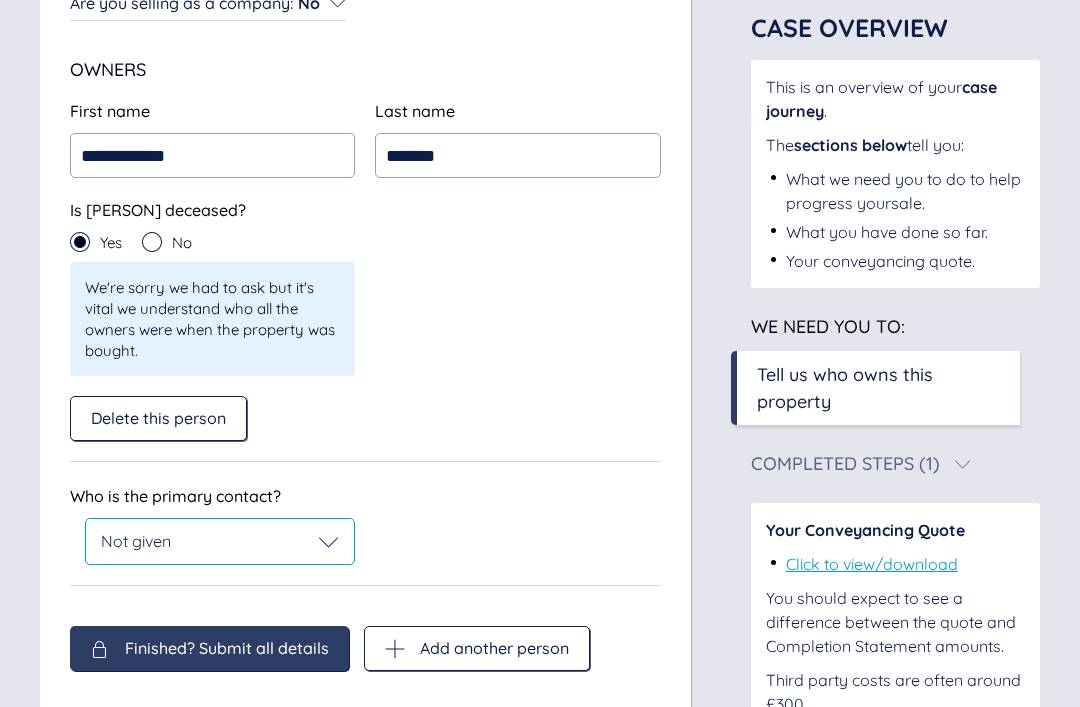 click 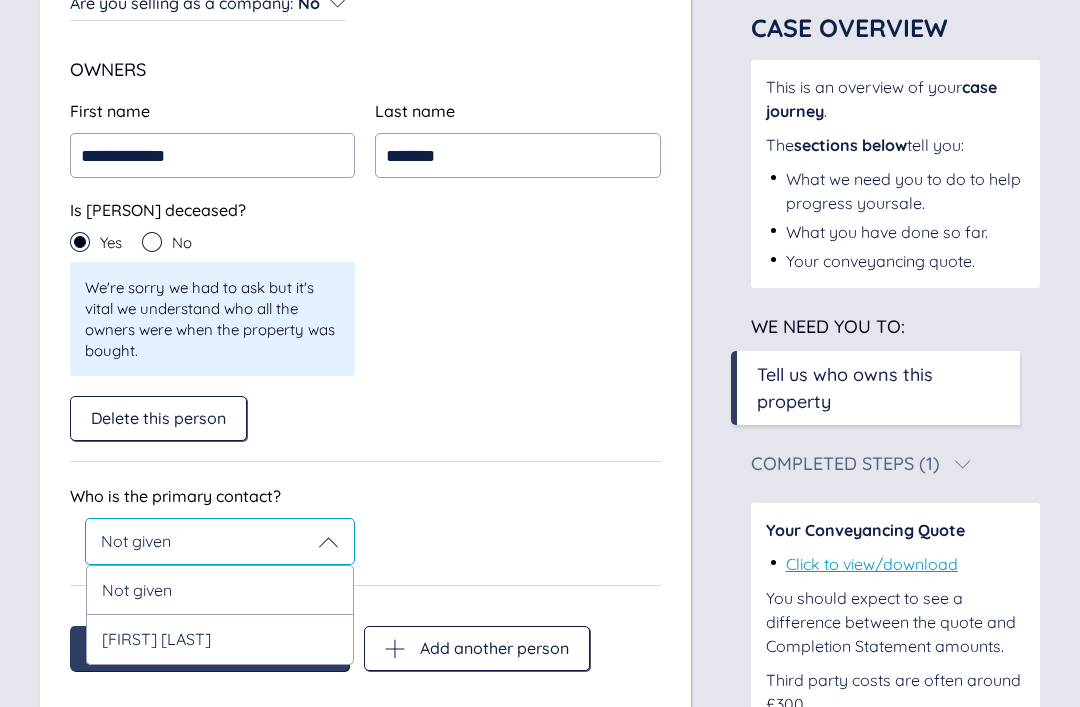 click on "[FIRST] [LAST]" at bounding box center (220, 639) 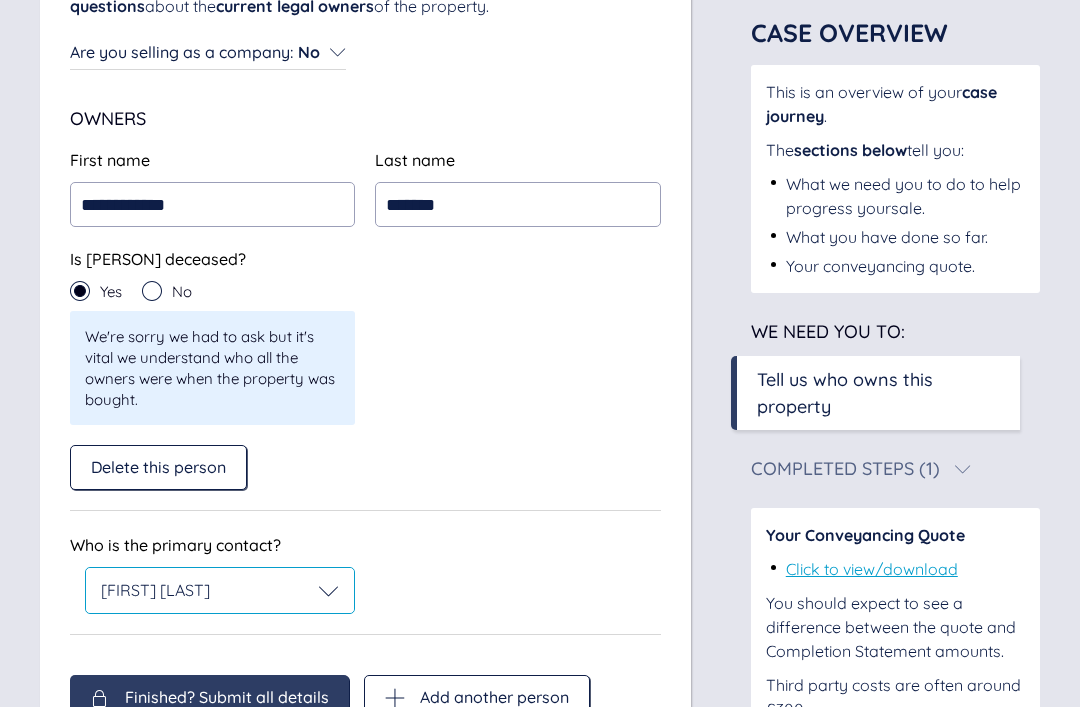 scroll, scrollTop: 334, scrollLeft: 0, axis: vertical 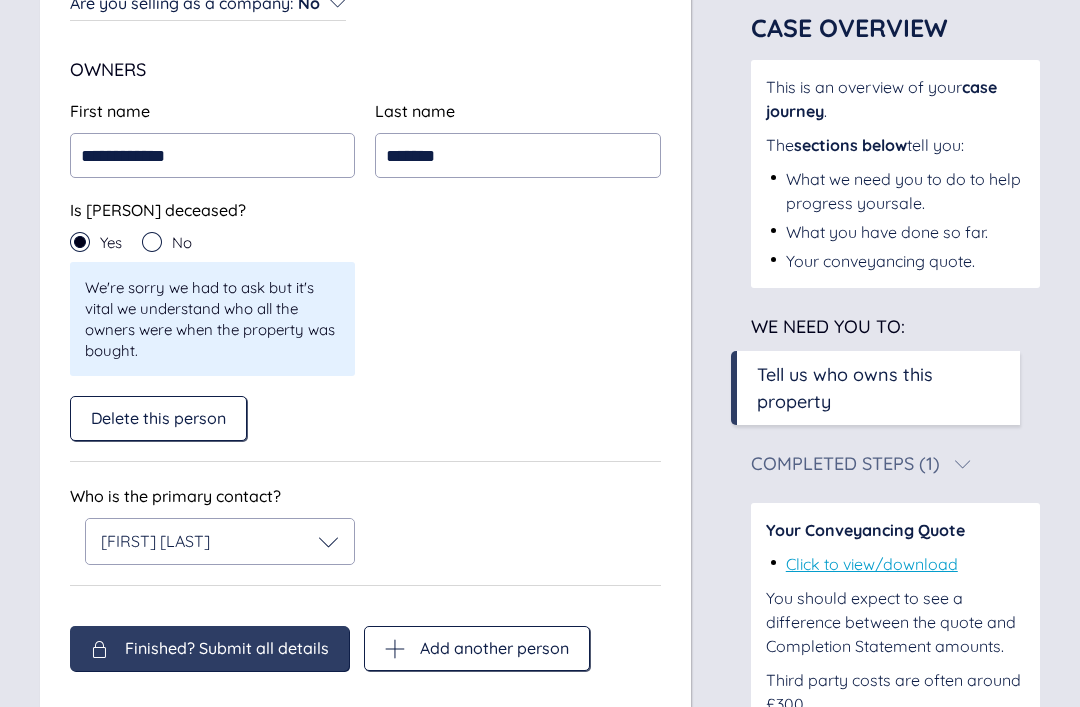 click on "Tell us who owns this property We need you to tell us if you are a company , and answer a few questions about the current legal owners of the property. Are you selling as a company : No Are you selling as a company : No Owners First name [FIRST] Last name [LAST] First name [FIRST] Last name [LAST] Is [PERSON] deceased? Yes No We're sorry we had to ask but it's vital we understand who all the owners were when the property was bought. Is [PERSON] deceased? Yes No We're sorry we had to ask but it's vital we understand who all the owners were when the property was bought. Delete this person Just checking Are you sure you want to delete this person's details? If you change your mind later on, you can always add them back in. Yes, delete No Who is the primary contact? [FIRST] [LAST] Who is the primary contact? [FIRST] [LAST] Finished? Submit all details Add another person Finished? Submit all details Add another person" at bounding box center [365, 273] 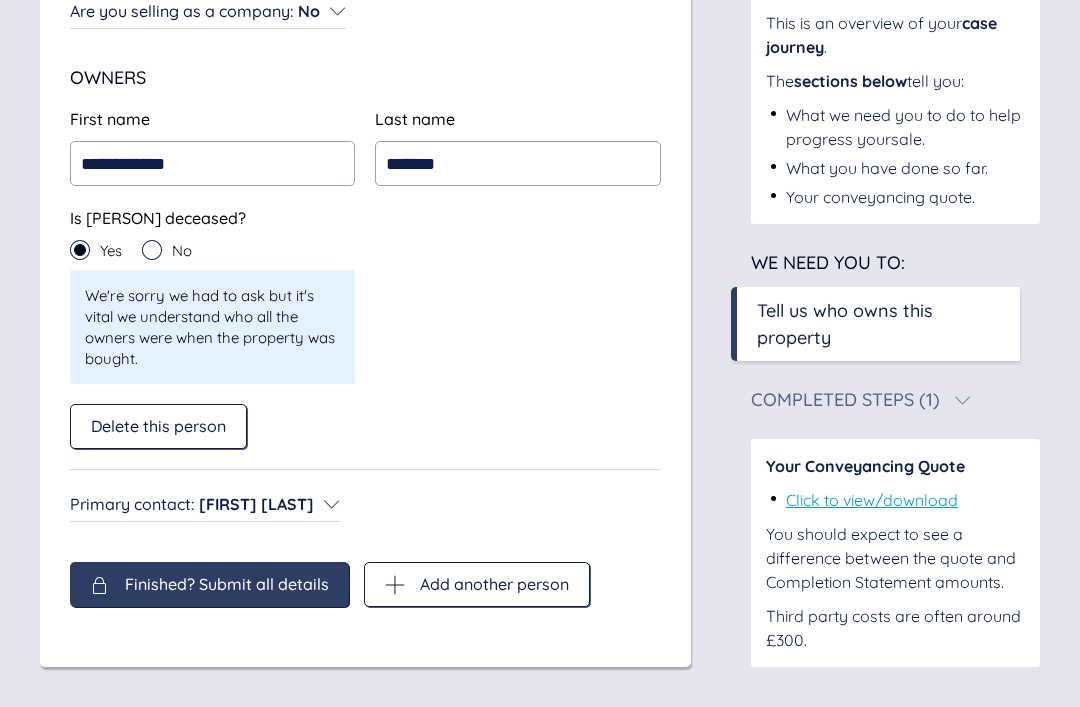 scroll, scrollTop: 262, scrollLeft: 0, axis: vertical 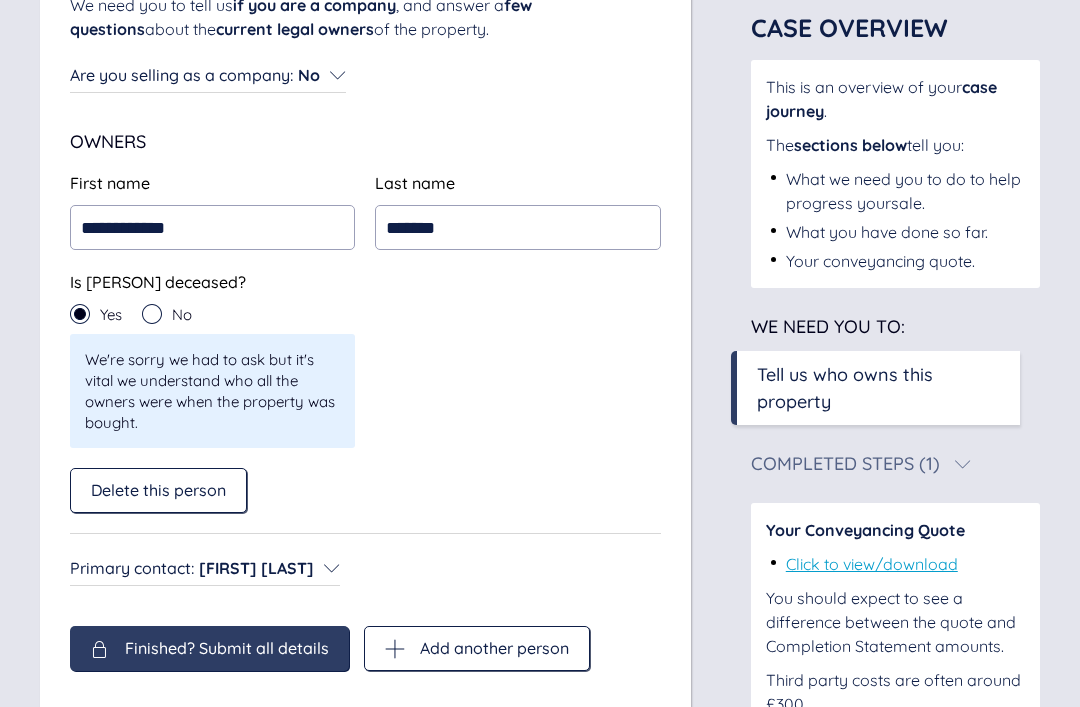 click on "Finished? Submit all details" at bounding box center (227, 648) 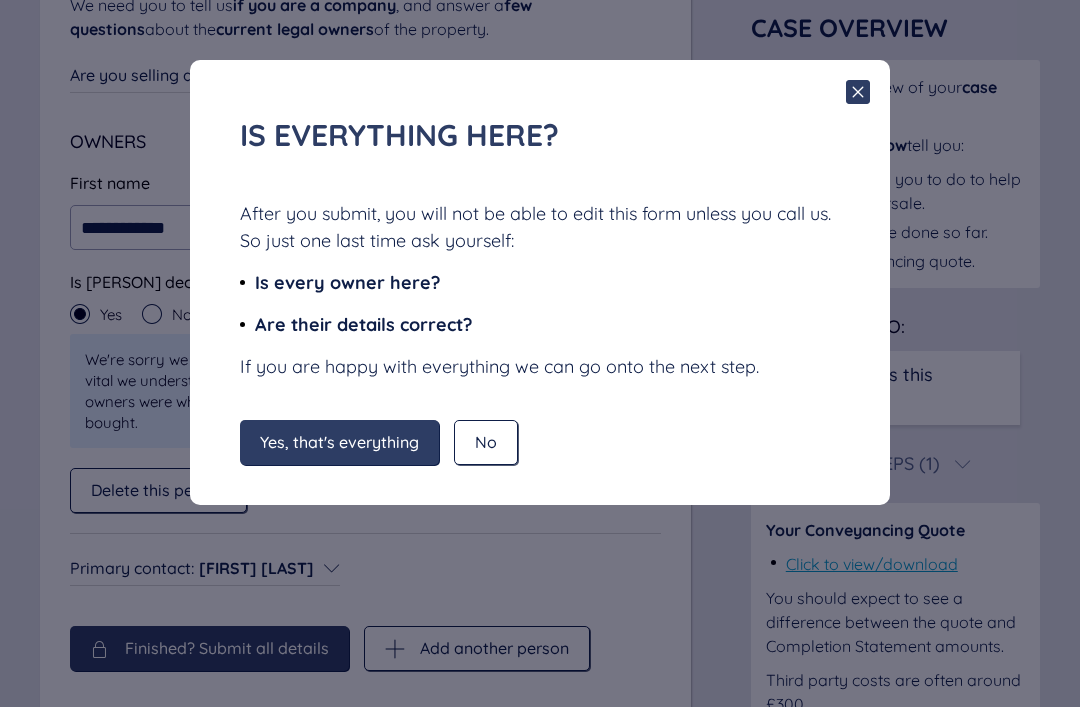click on "Yes, that's everything" at bounding box center [339, 442] 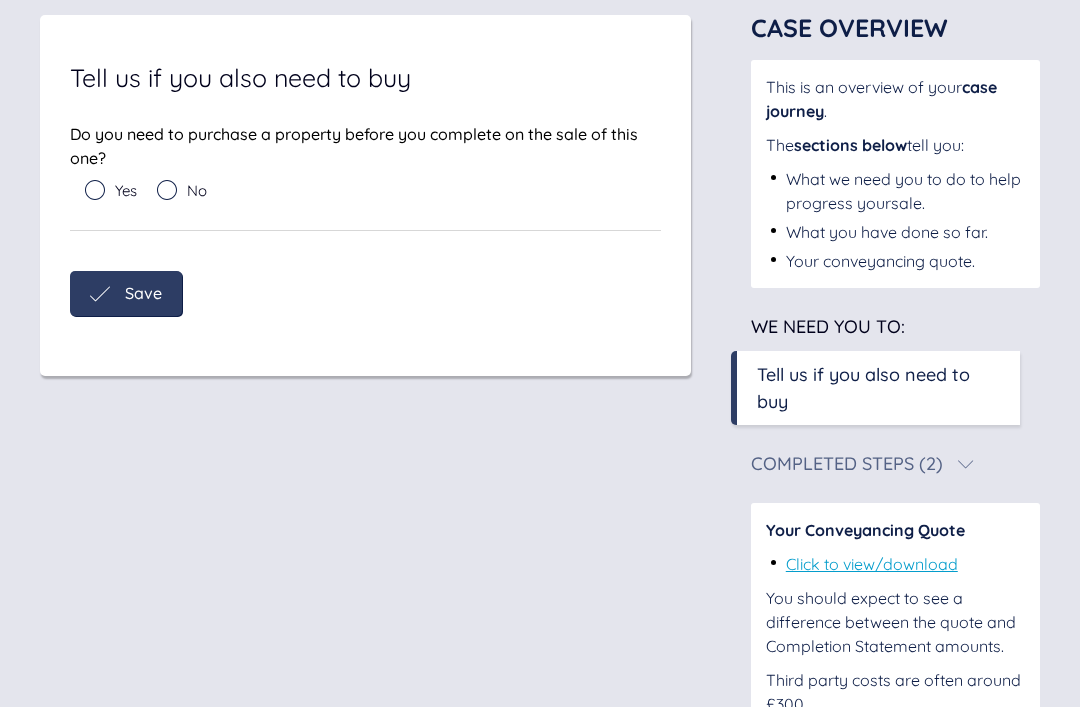 click 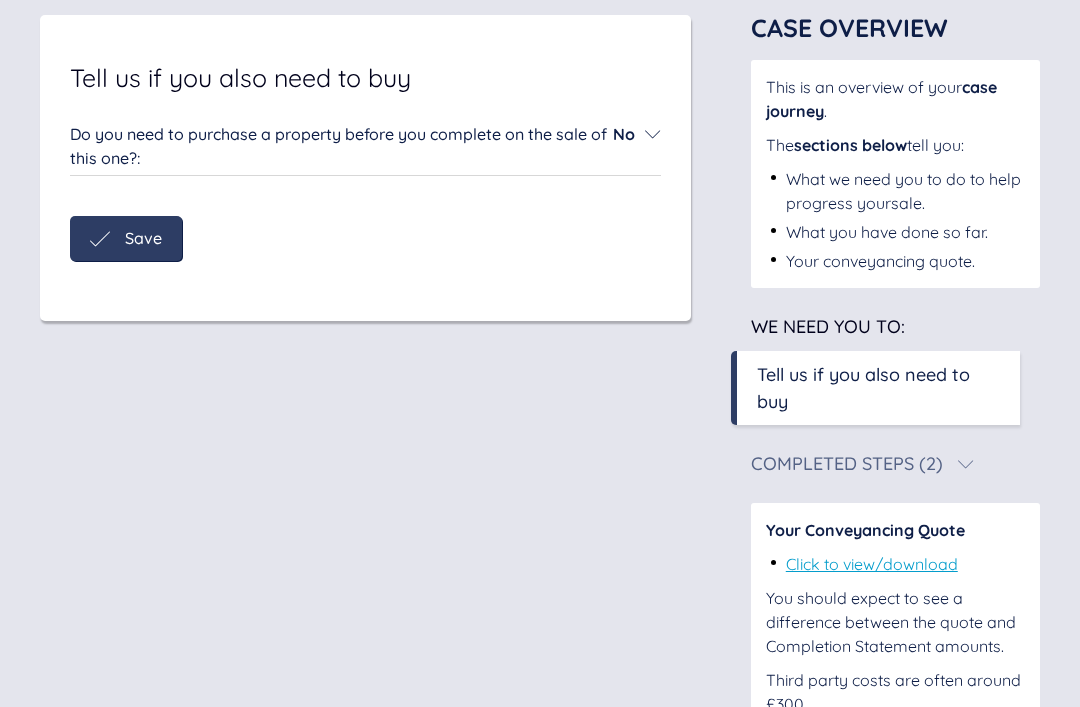 click on "Save" at bounding box center [143, 238] 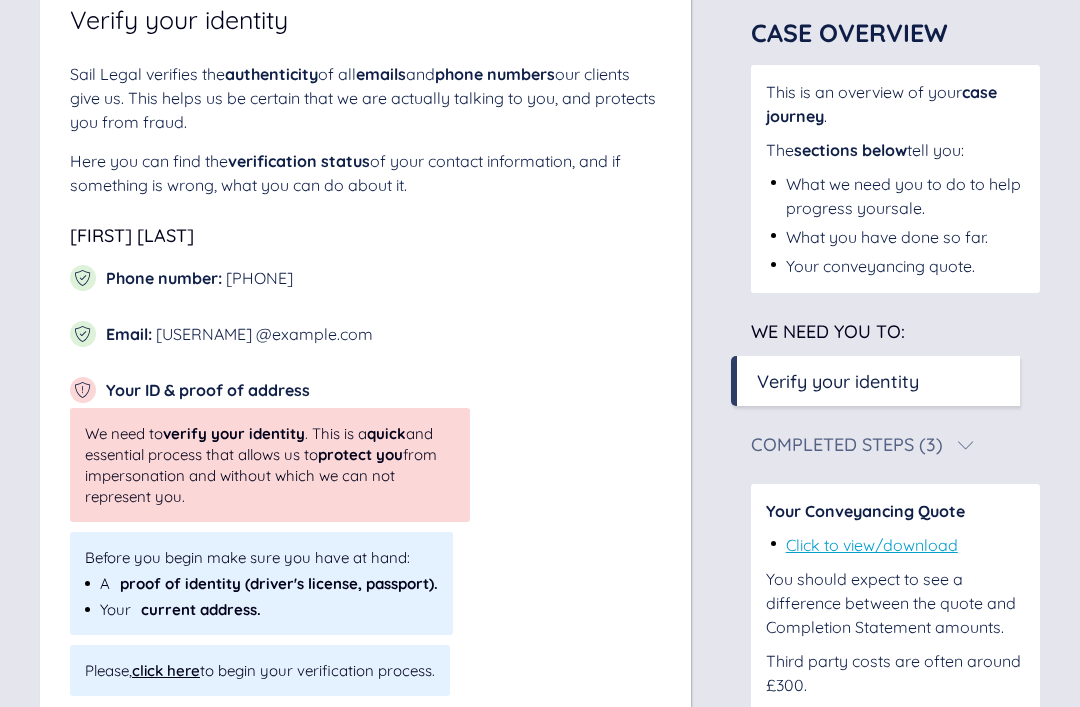 scroll, scrollTop: 218, scrollLeft: 0, axis: vertical 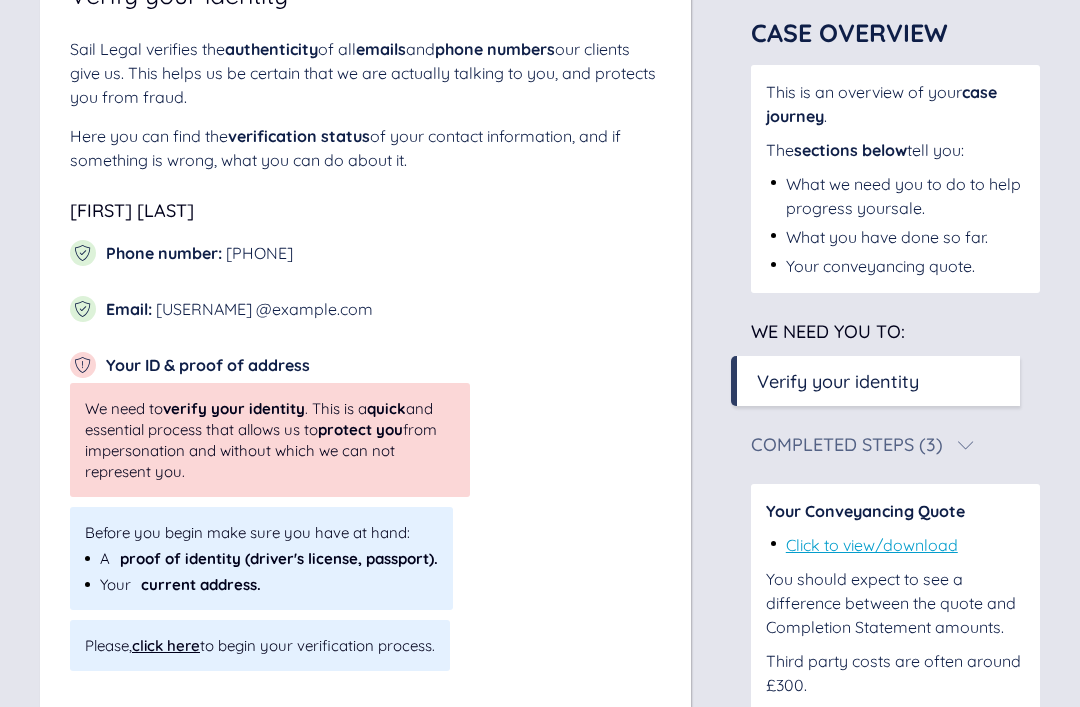 click on "click here" at bounding box center (166, 645) 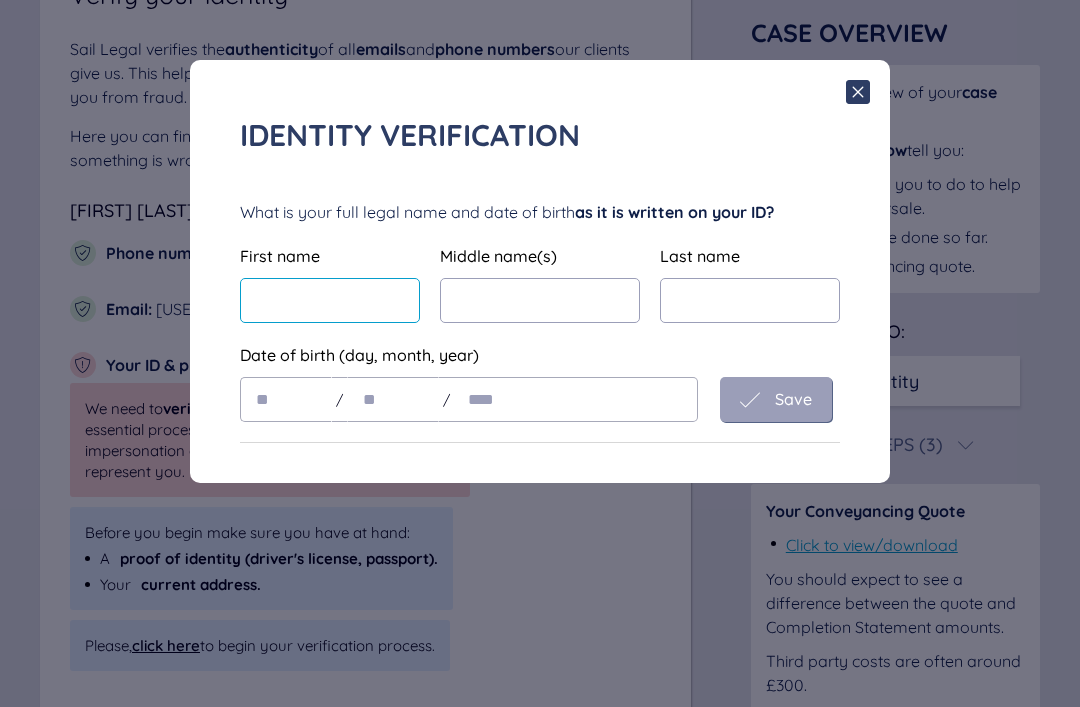 click at bounding box center (330, 300) 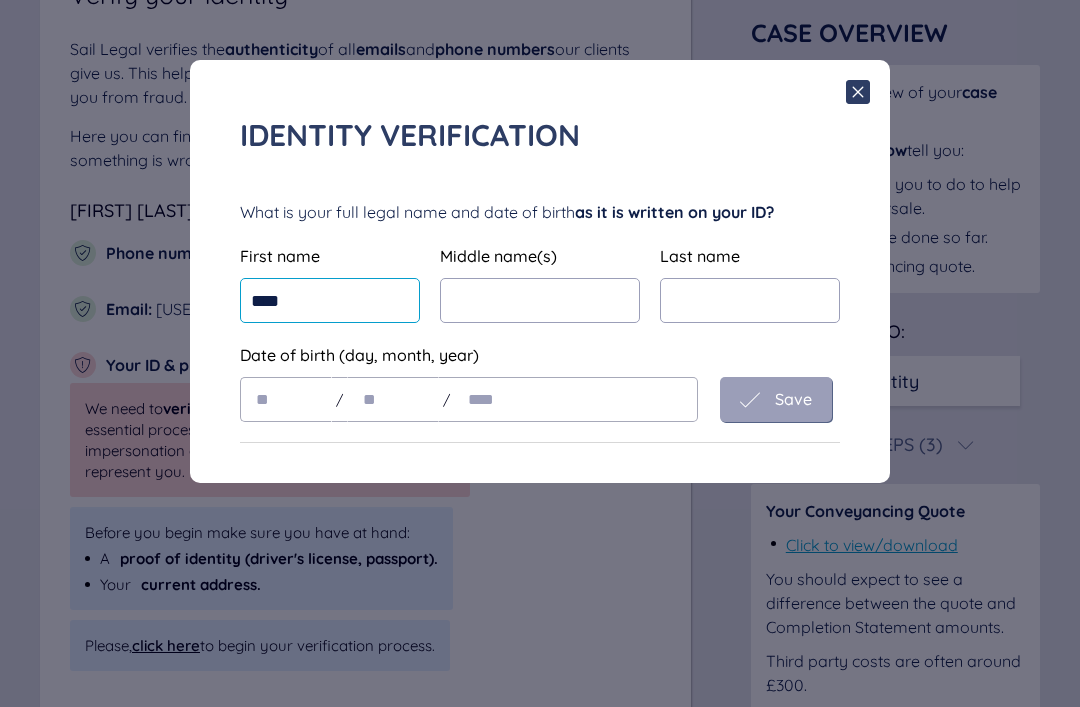 type on "****" 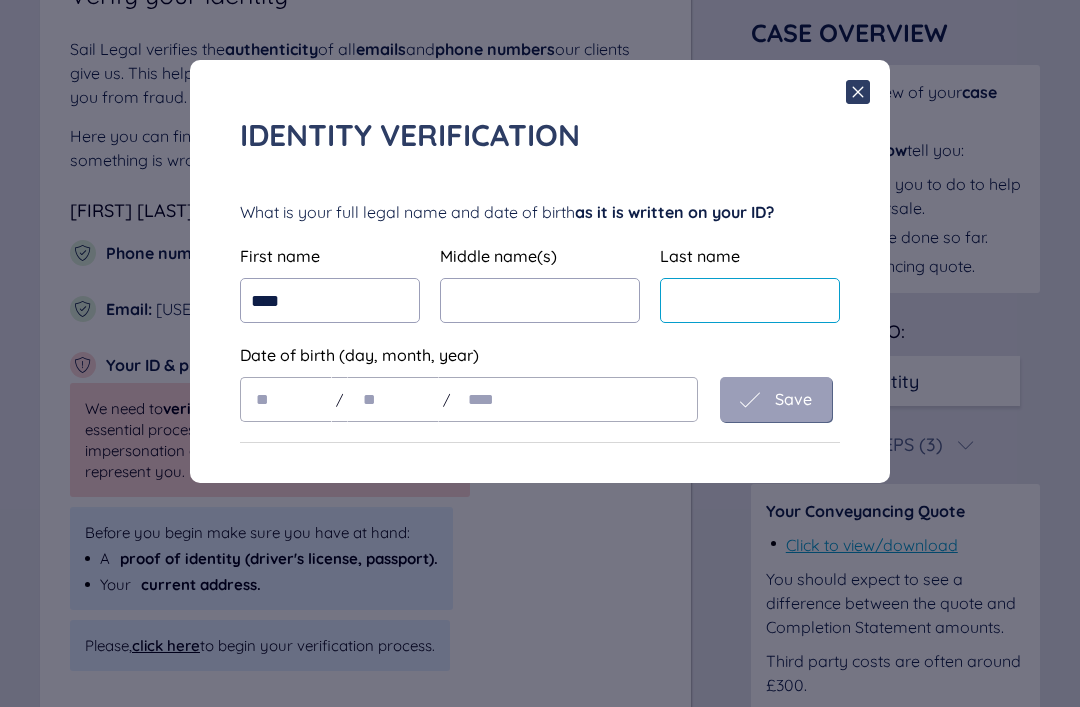 click at bounding box center [750, 300] 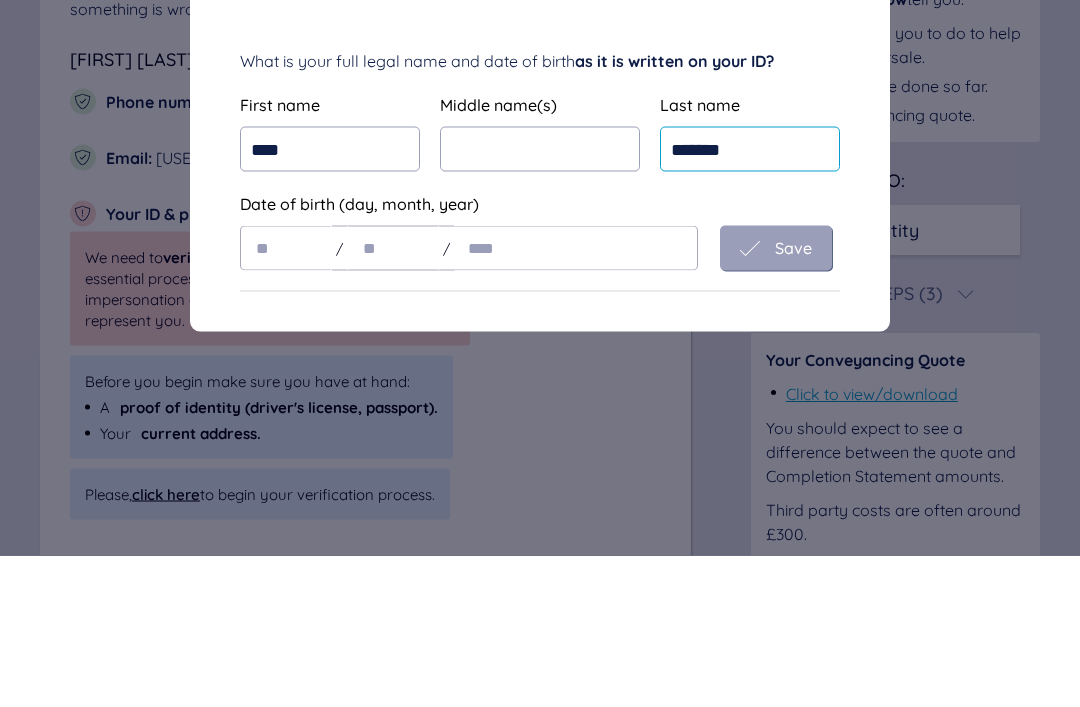 type on "******" 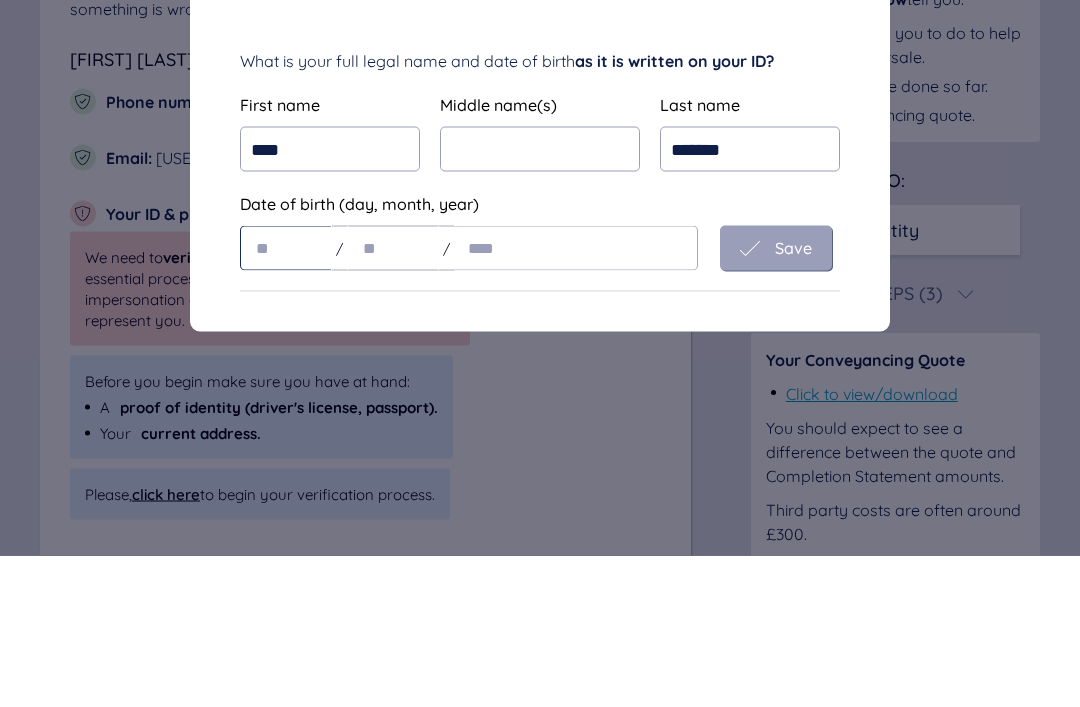 click at bounding box center (286, 399) 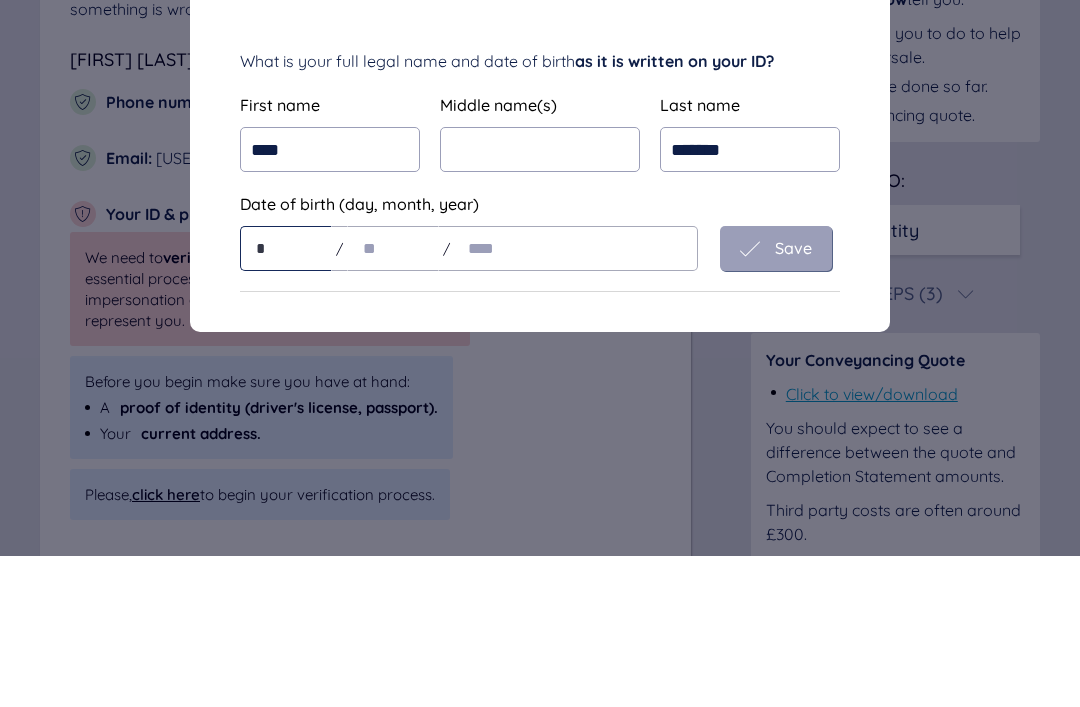 type on "**" 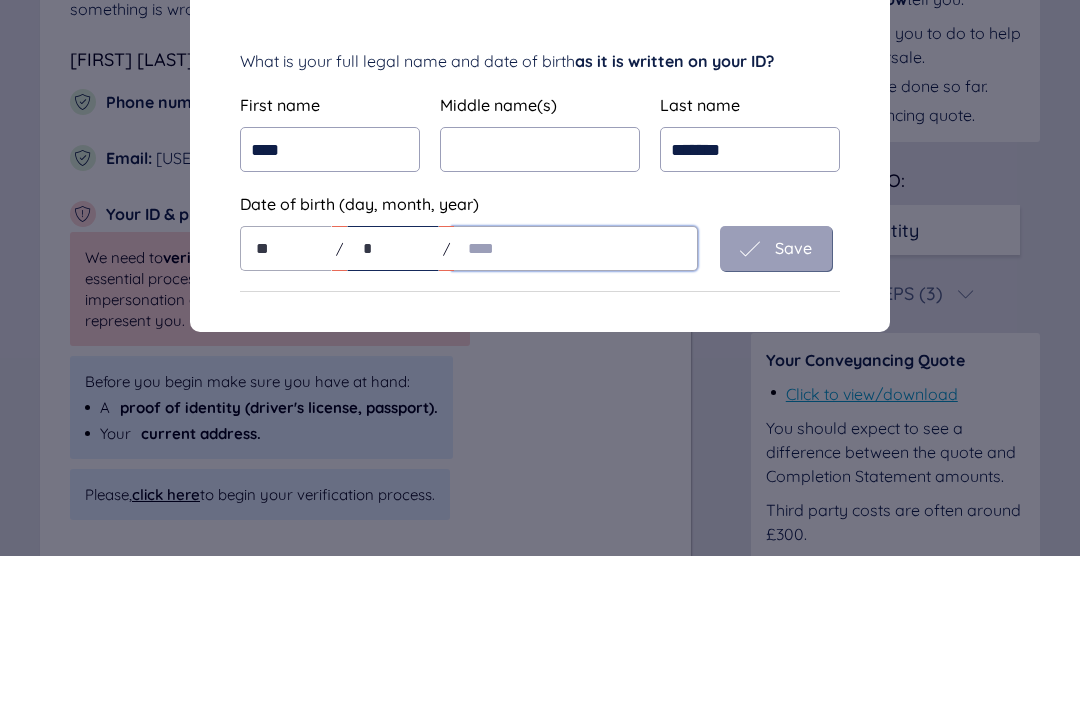 type on "**" 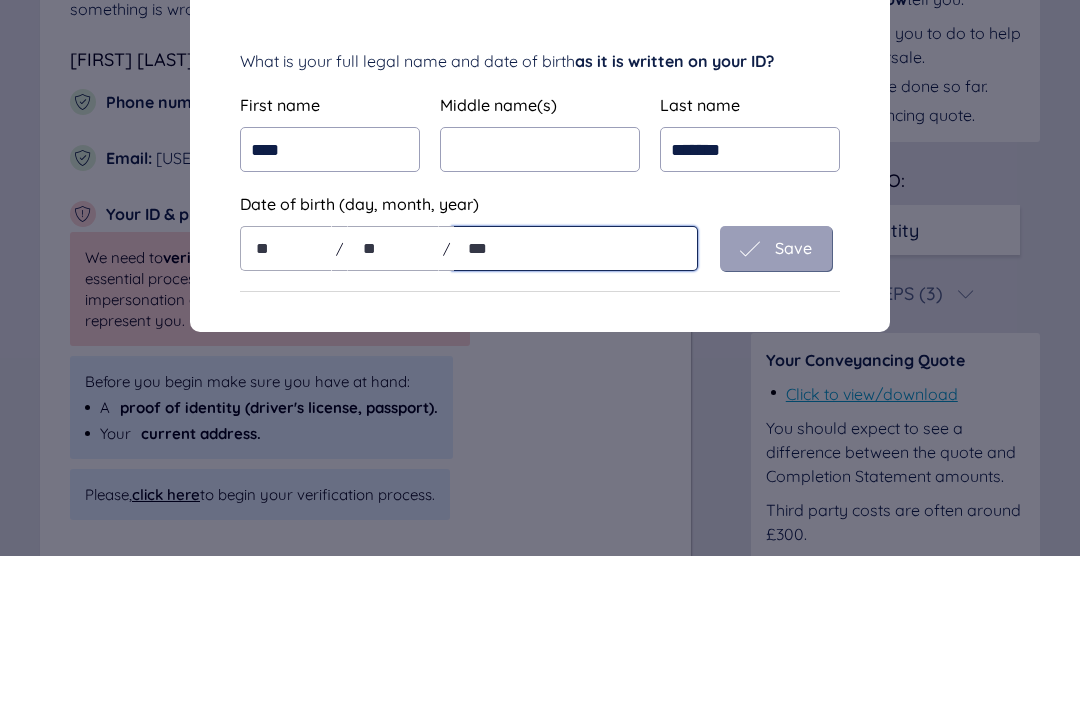 type on "****" 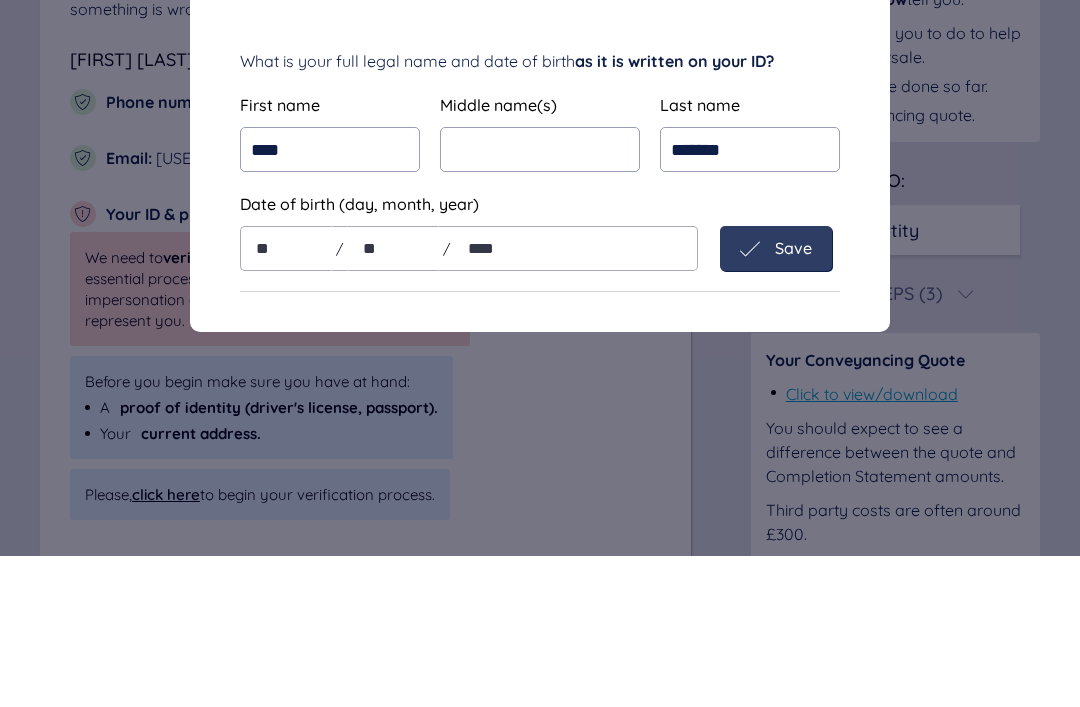 click on "Save" at bounding box center (793, 399) 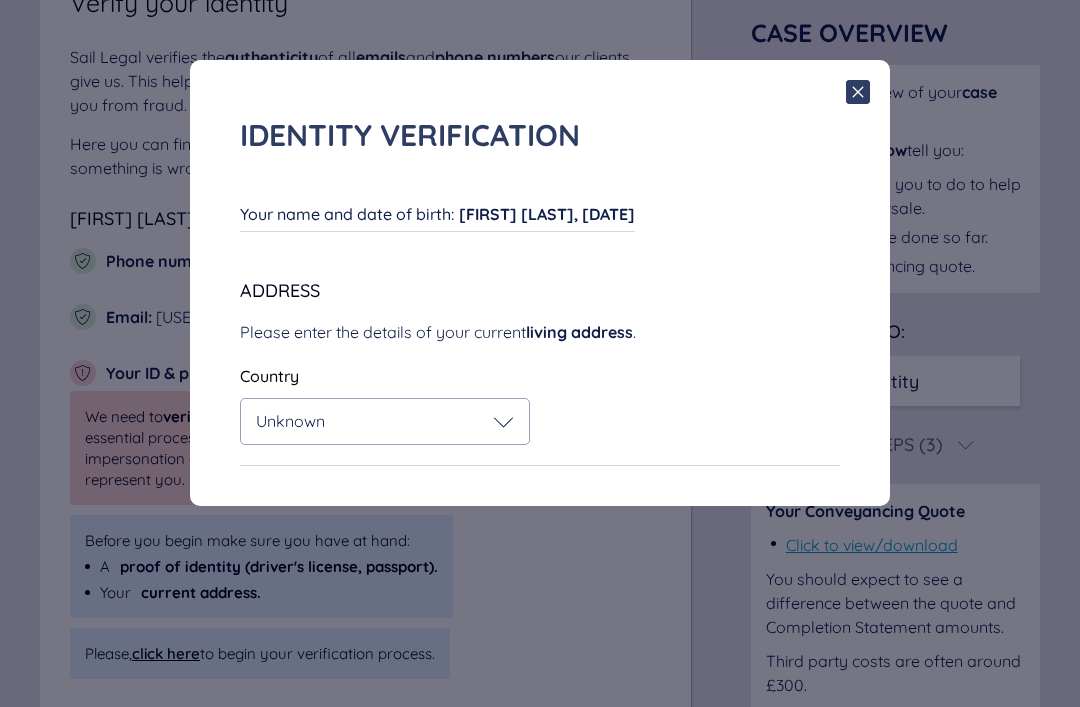scroll, scrollTop: 209, scrollLeft: 0, axis: vertical 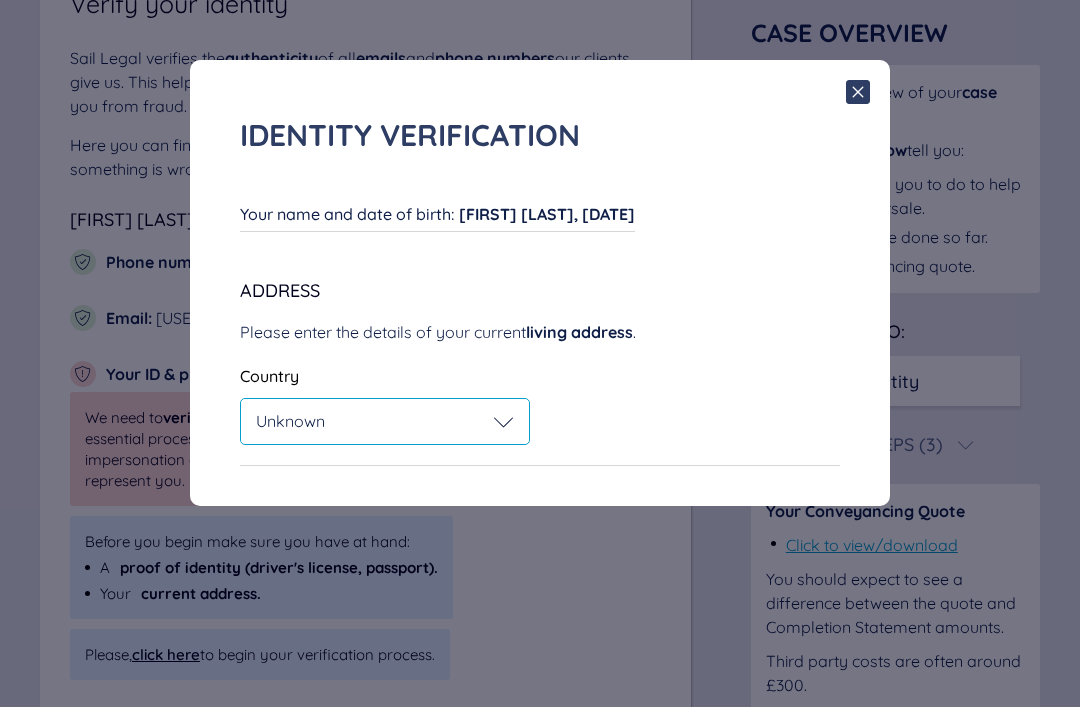 click 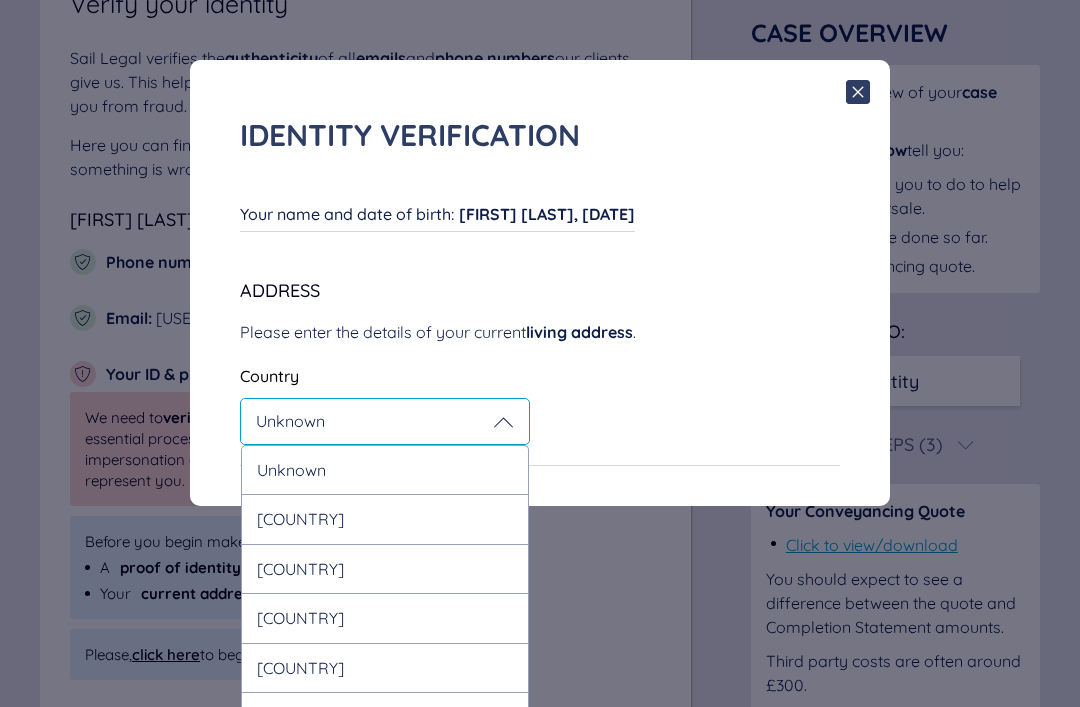 click on "[COUNTRY]" at bounding box center (385, 518) 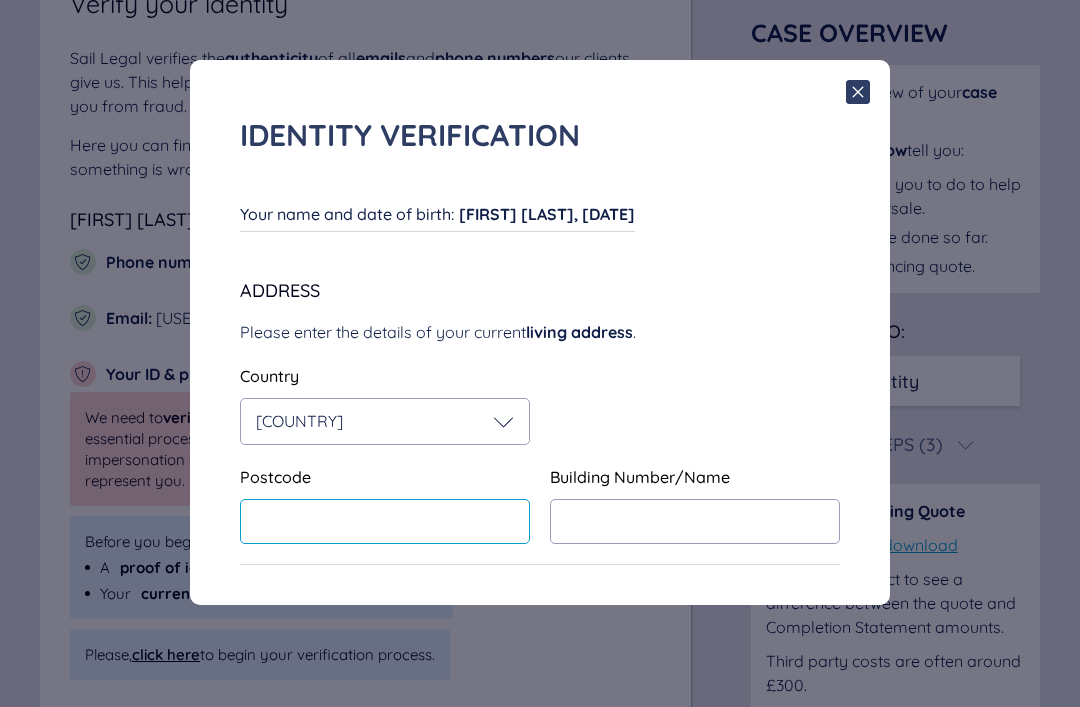 click at bounding box center (385, 521) 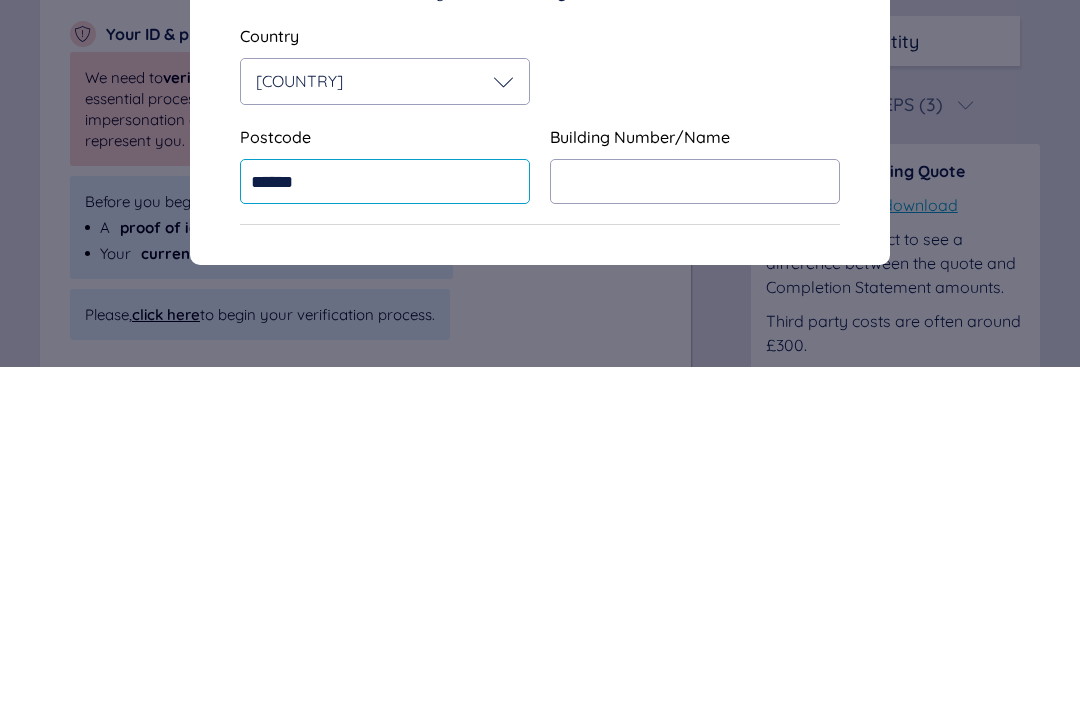 type on "*******" 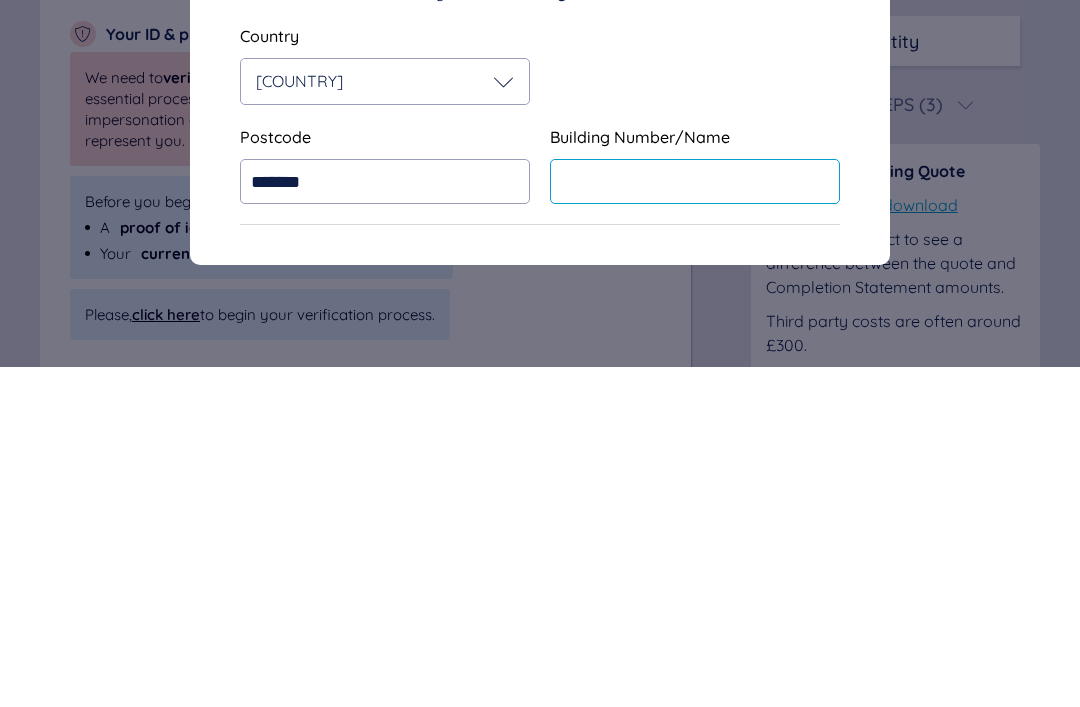 click at bounding box center (695, 521) 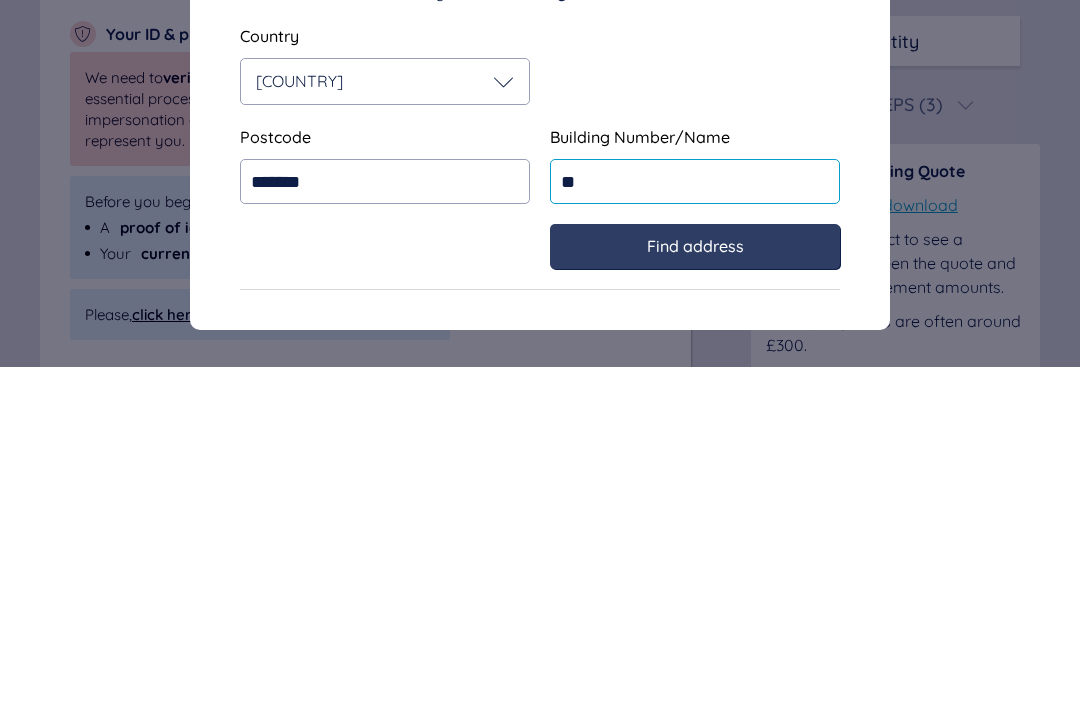 type on "**" 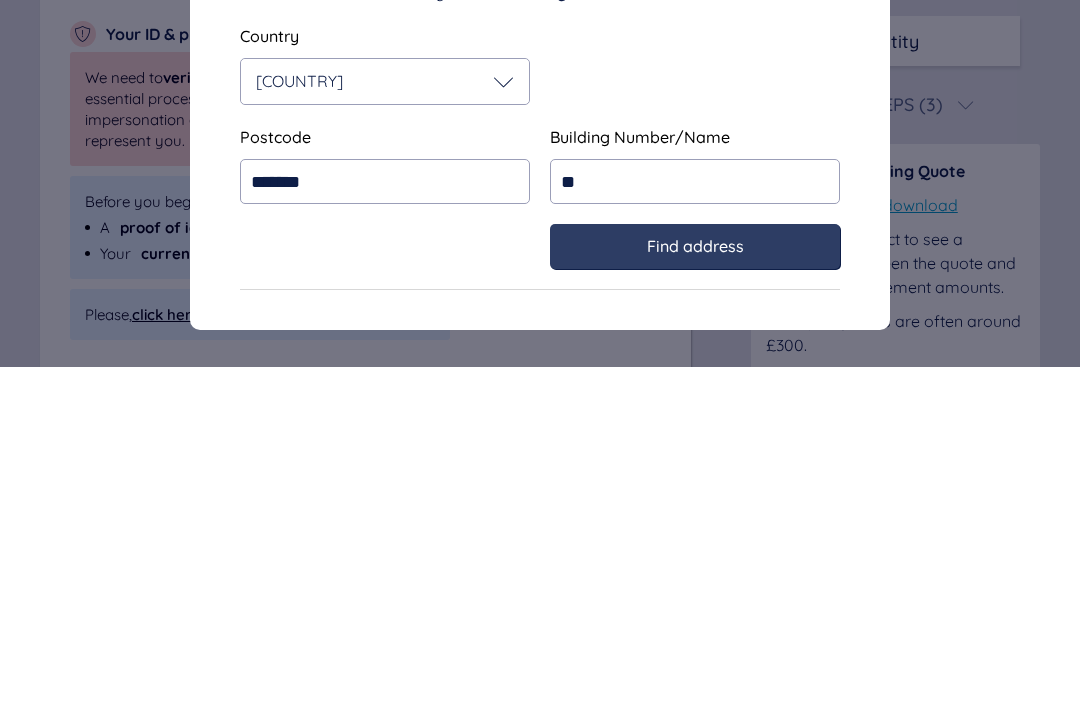 click on "Find address" at bounding box center [695, 586] 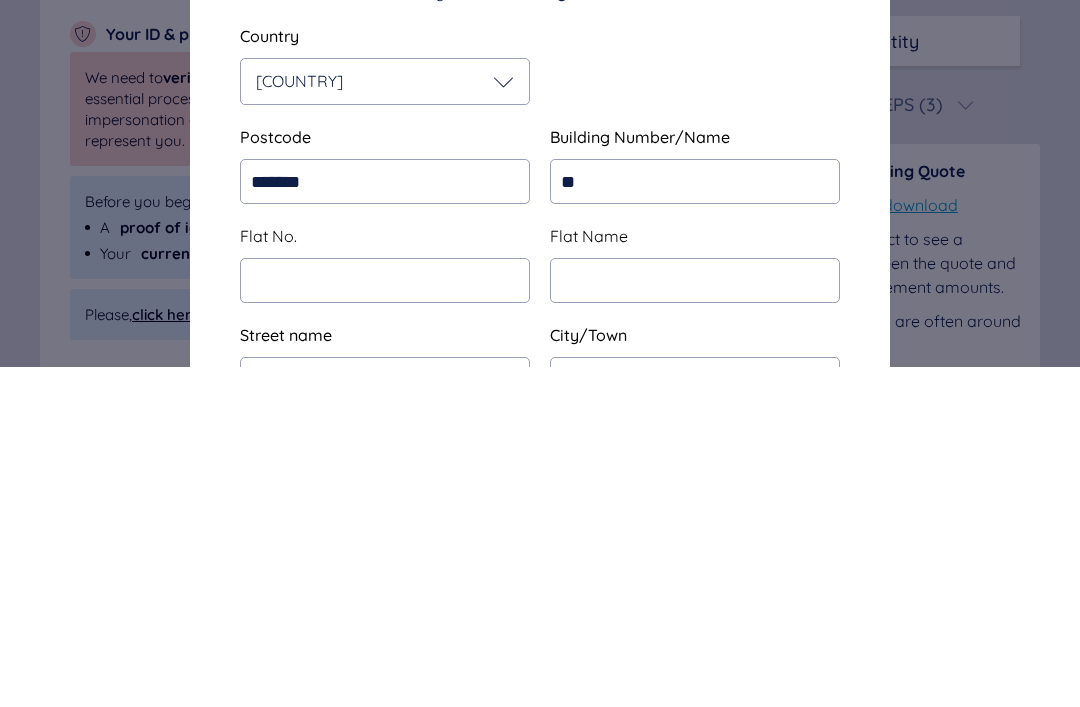 scroll, scrollTop: 218, scrollLeft: 0, axis: vertical 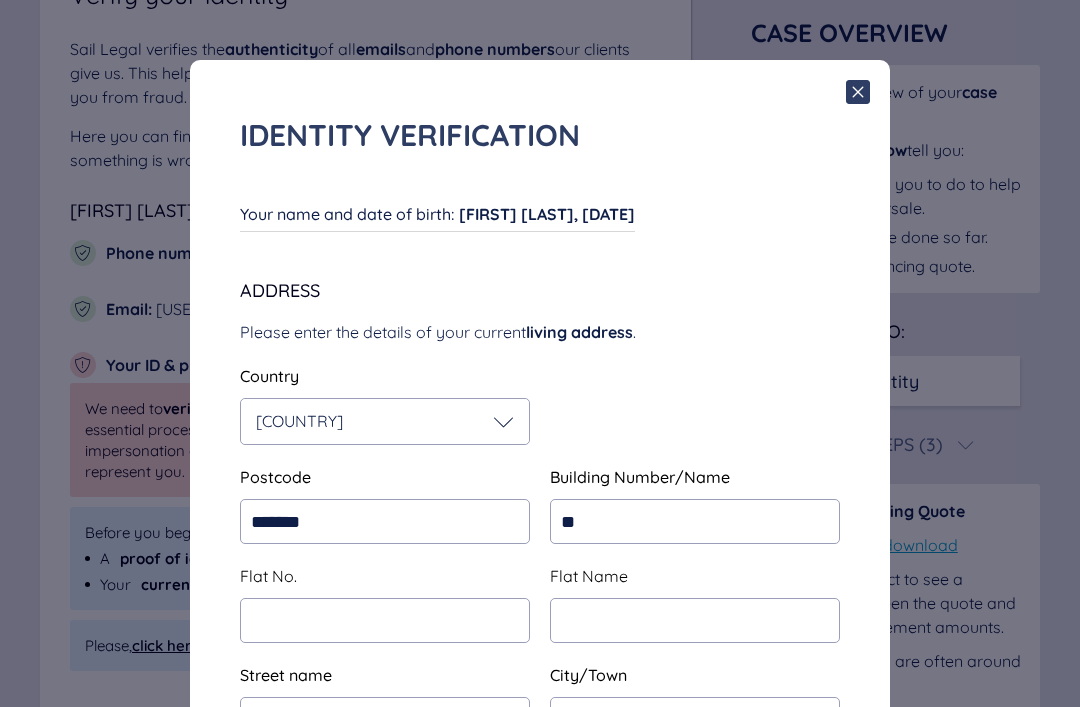 type on "**********" 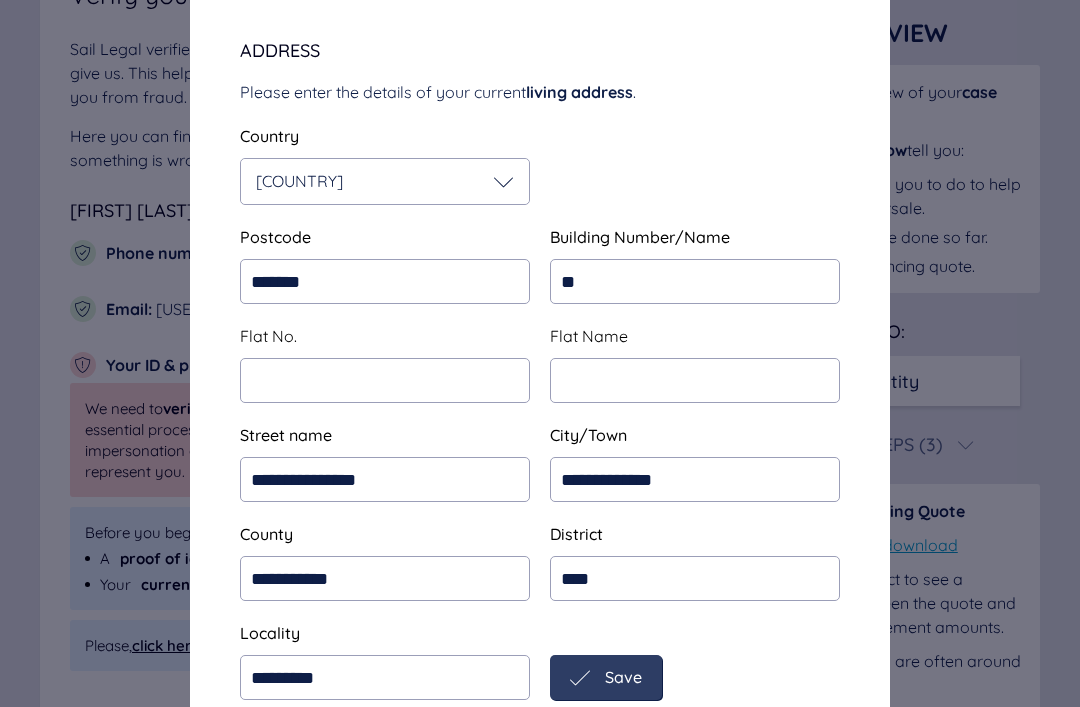 scroll, scrollTop: 240, scrollLeft: 0, axis: vertical 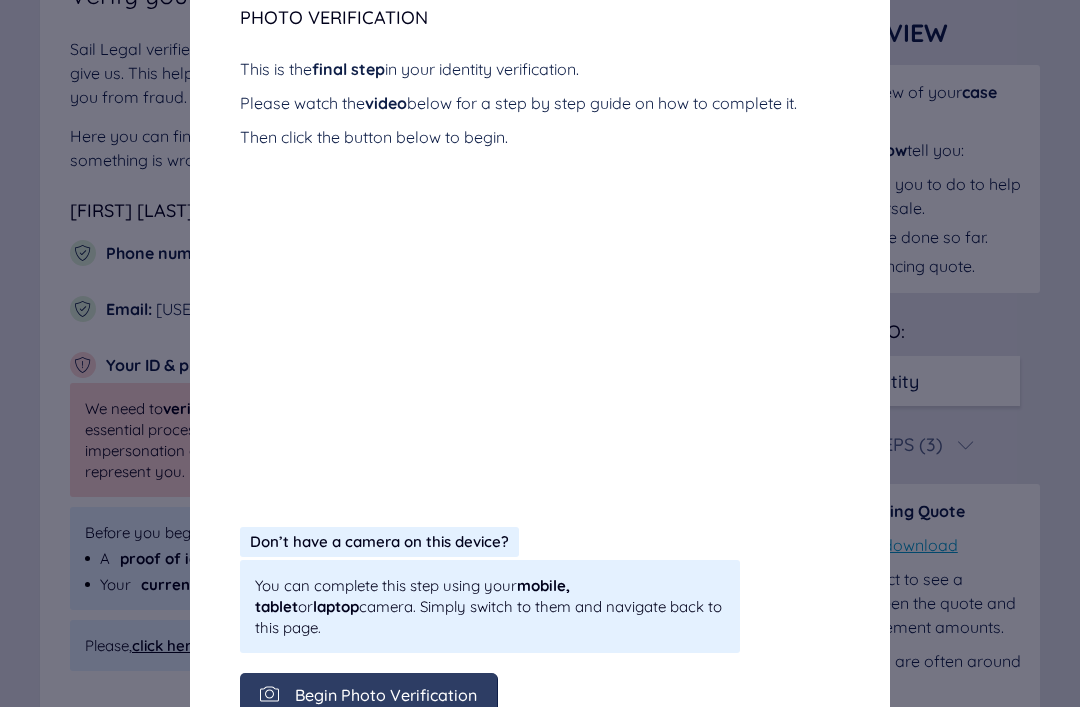 click on "Begin Photo Verification" at bounding box center [386, 695] 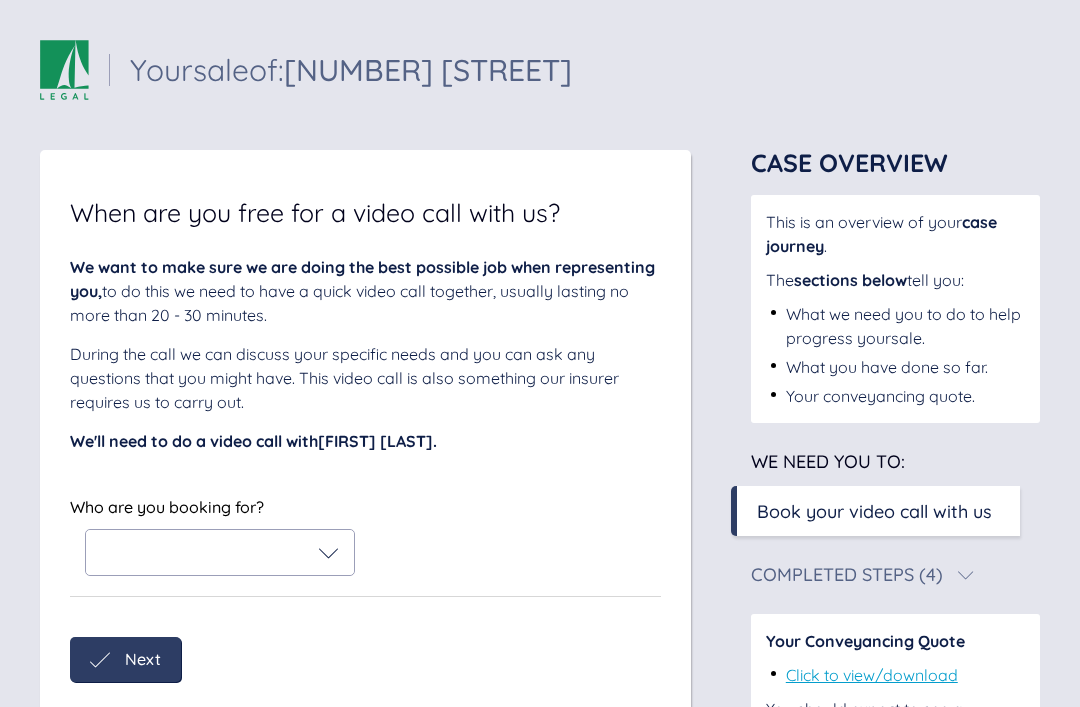 scroll, scrollTop: 0, scrollLeft: 0, axis: both 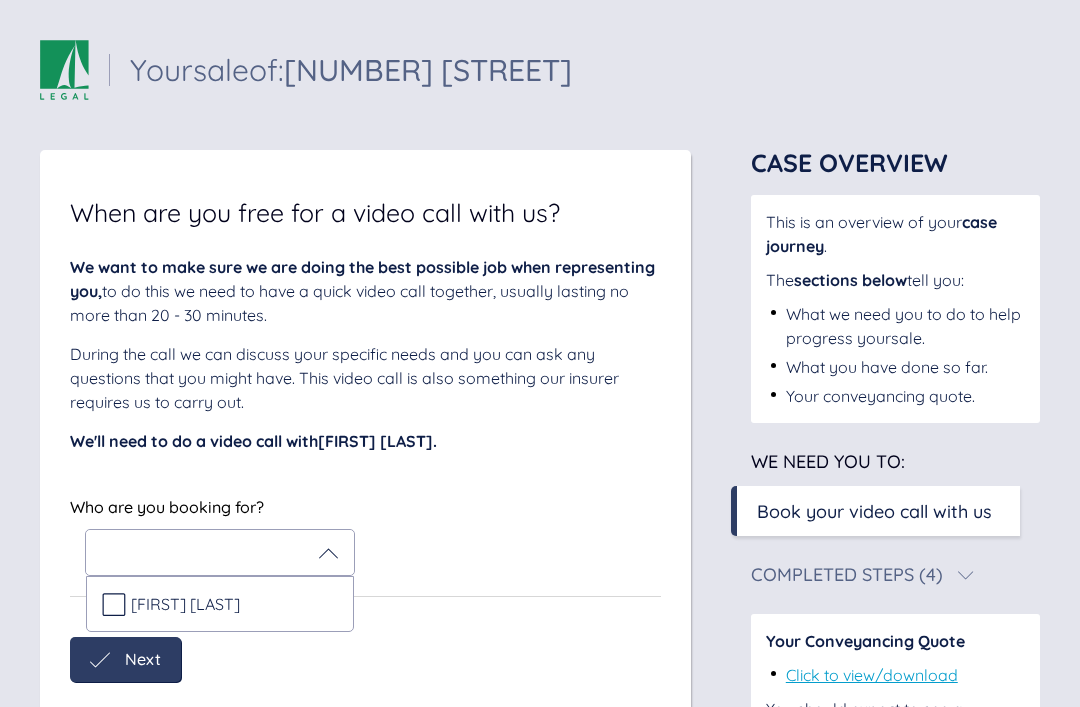 click on "[FIRST] [LAST]" at bounding box center (220, 604) 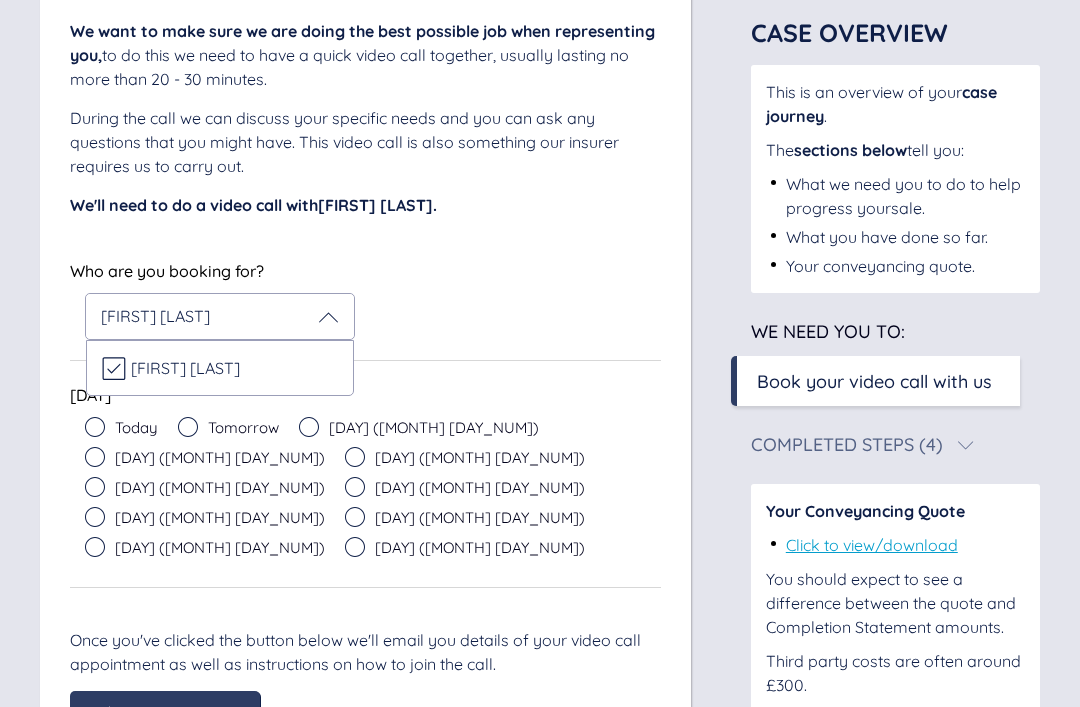 scroll, scrollTop: 241, scrollLeft: 0, axis: vertical 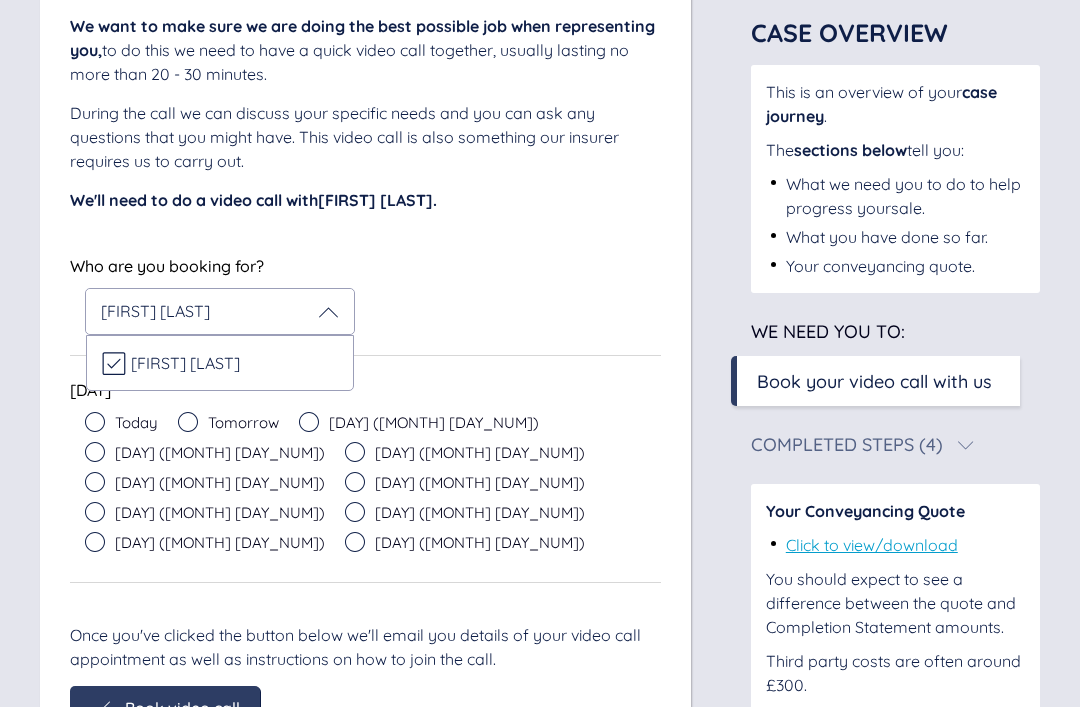 click 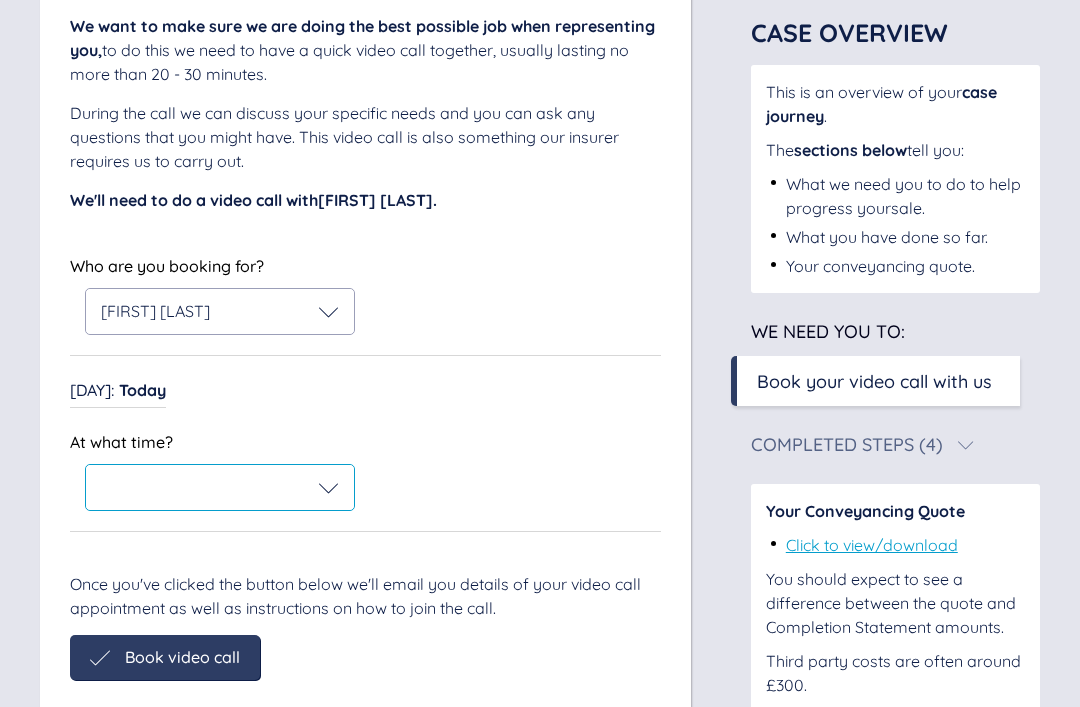 click 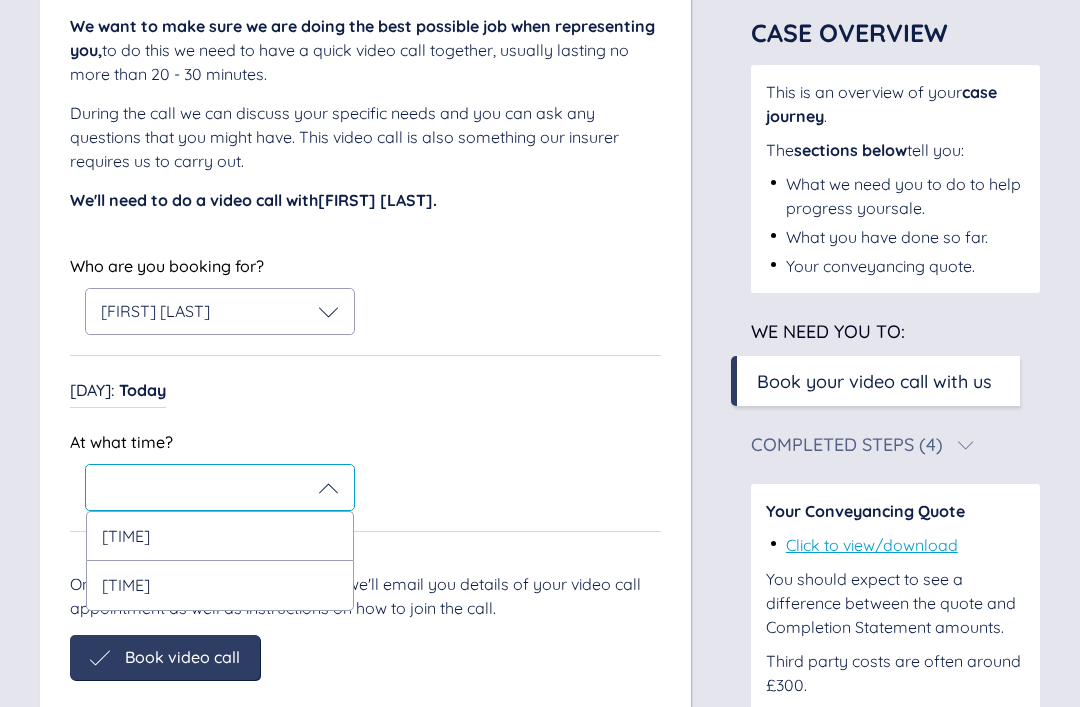 click on "2:00 PM" at bounding box center [220, 535] 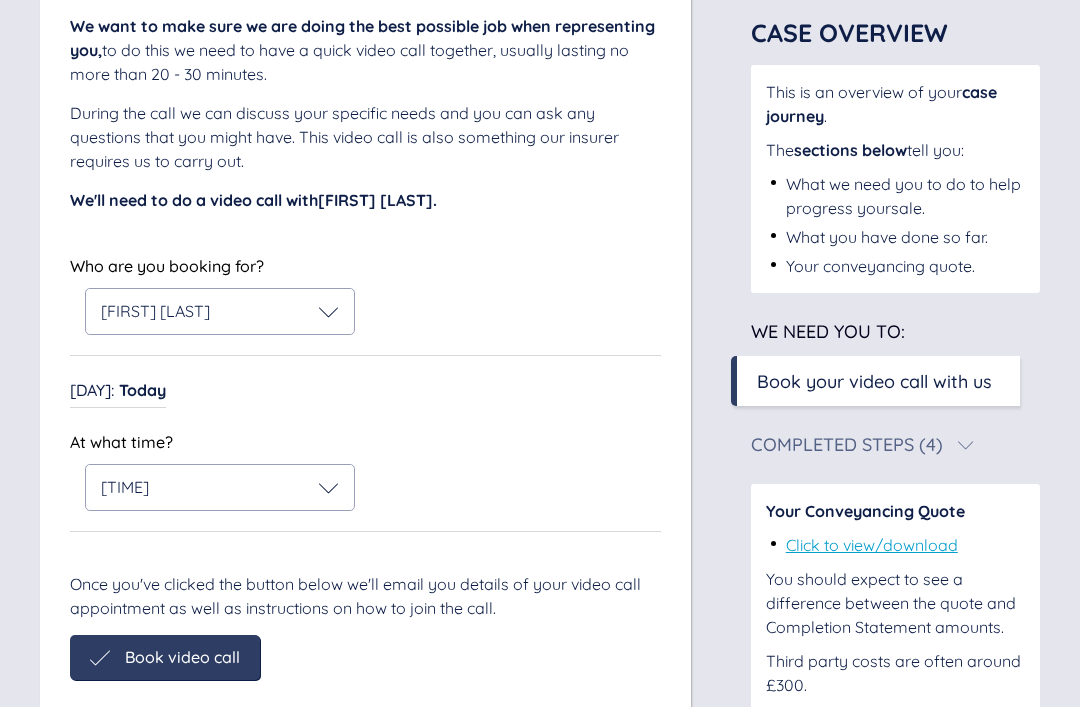click on "When are you free for a video call with us? We want to make sure we are doing the best possible job when representing you,  to do this we need to have a quick video call together, usually lasting no more than 20 - 30 minutes. During the call we can discuss your specific needs and you can ask any questions that you might have. This video call is also something our insurer requires us to carry out. We'll need to do a video call with  Jack Davies .   Who are you booking for? Jack Davies Who are you booking for? Jack Davies On which day? : Today On which day? : Today At what time? 2:00 PM At what time? 2:00 PM Once you've clicked the button below we'll email you details of your video call appointment as well as instructions on how to join the call. Book video call Book video call" at bounding box center (365, 324) 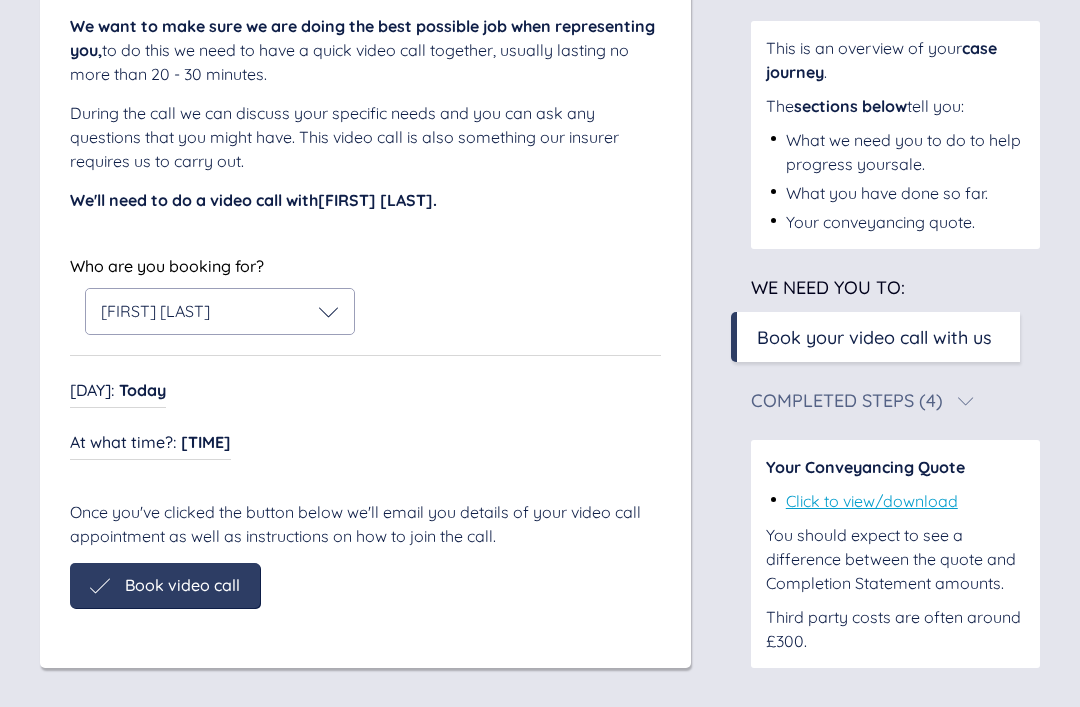 scroll, scrollTop: 178, scrollLeft: 0, axis: vertical 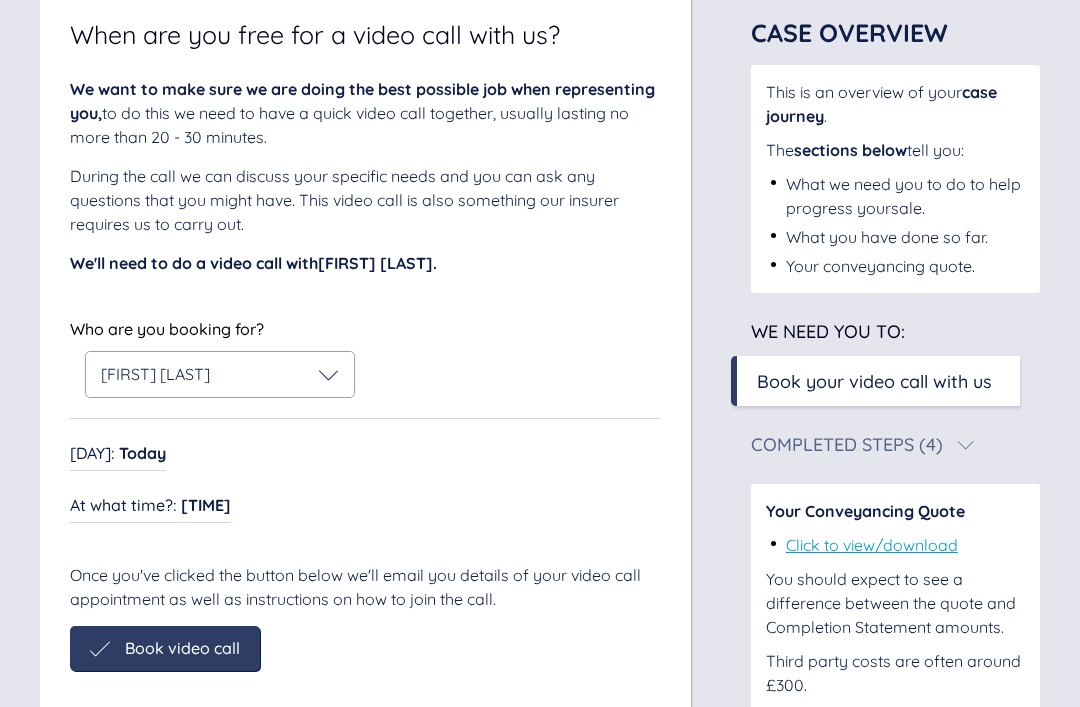 click on "Book video call" at bounding box center [182, 648] 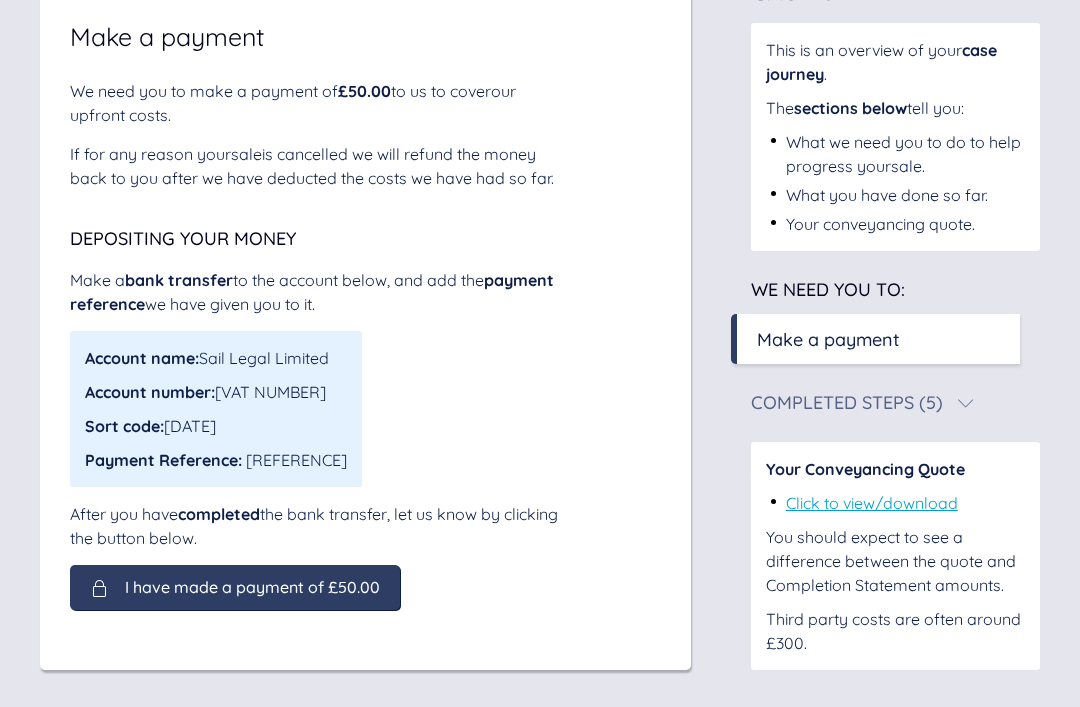 scroll, scrollTop: 179, scrollLeft: 0, axis: vertical 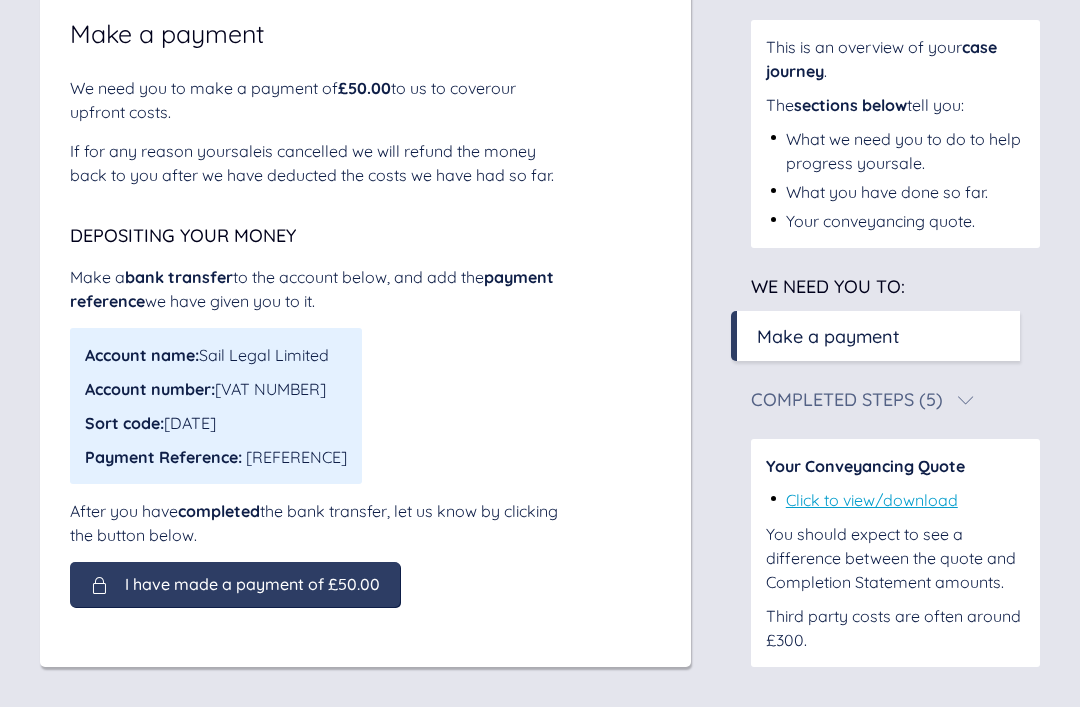 click on "I have made a payment of £50.00" at bounding box center (252, 584) 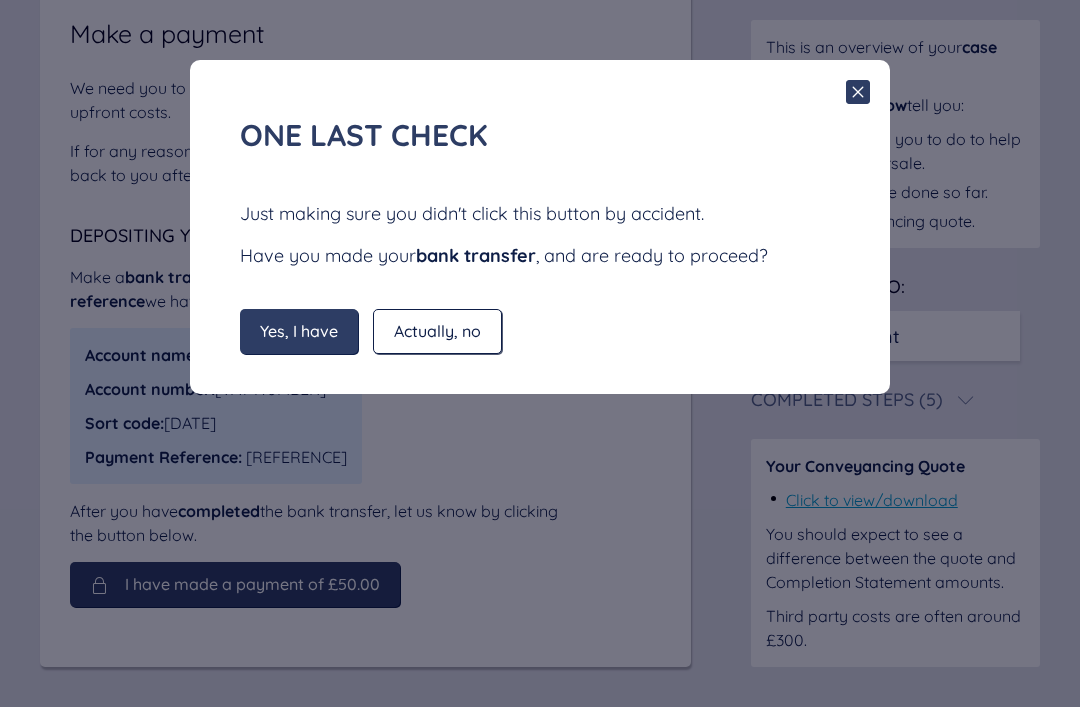 click on "Yes, I have" at bounding box center (299, 331) 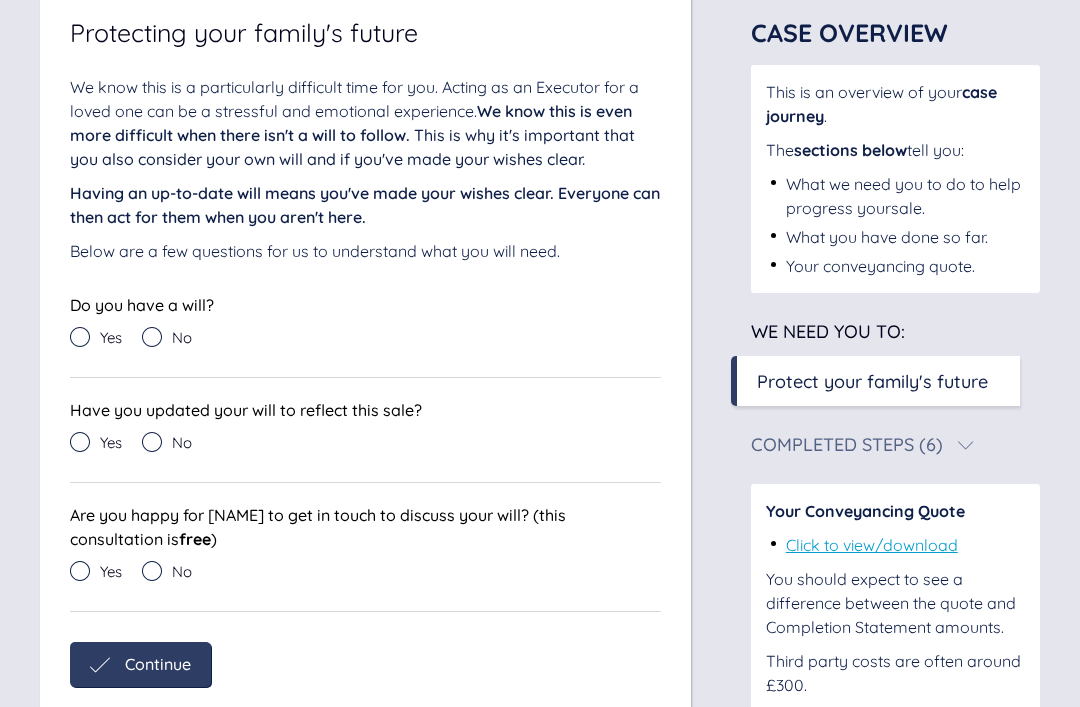 scroll, scrollTop: 180, scrollLeft: 0, axis: vertical 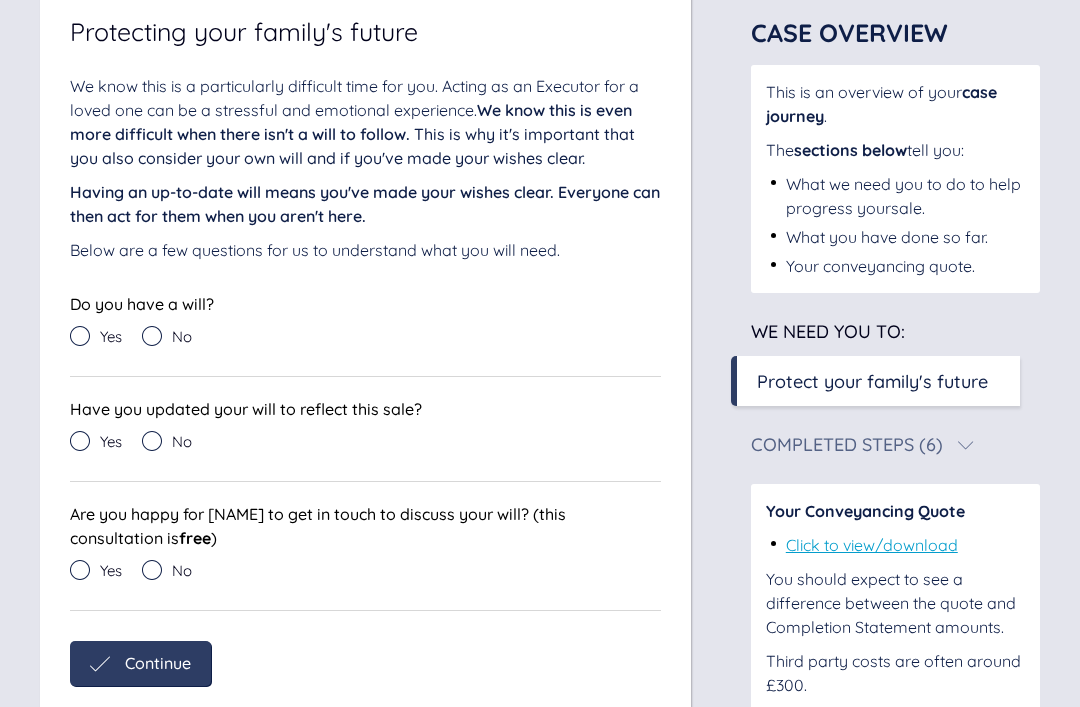 click 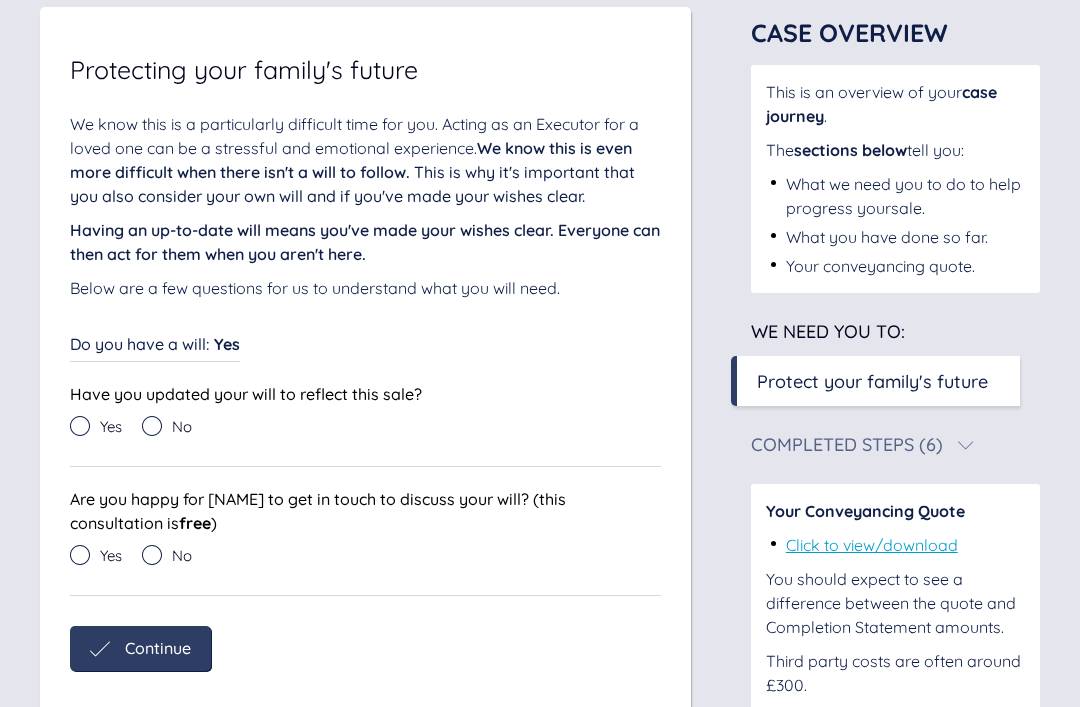 click 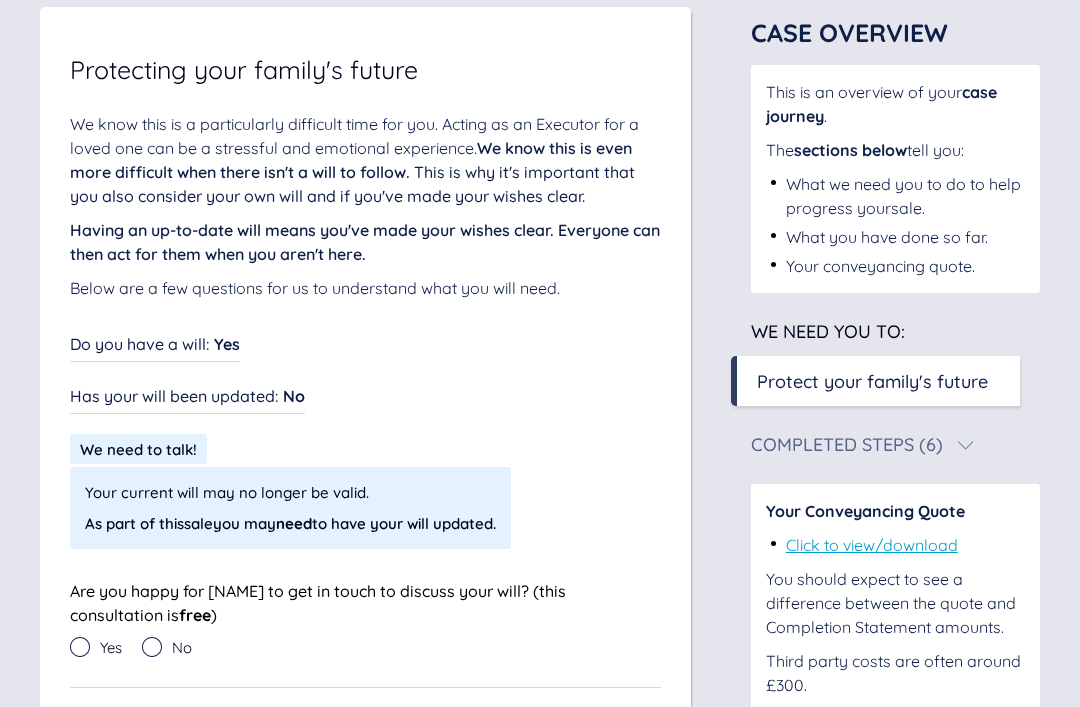 click 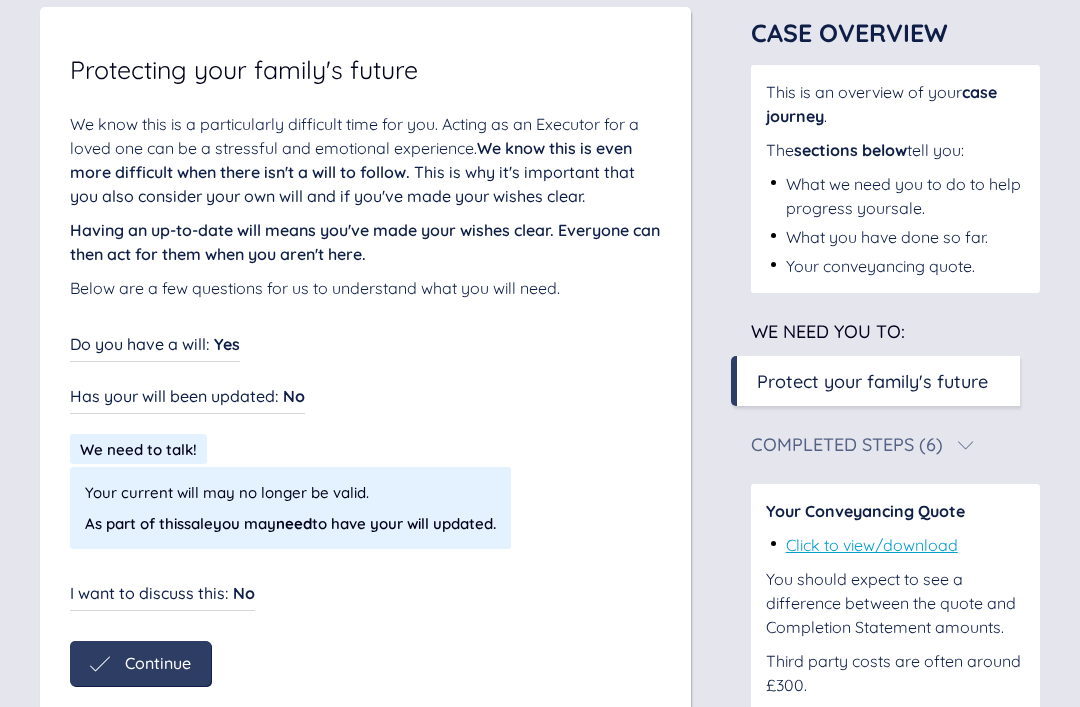 click on "Continue" at bounding box center (158, 663) 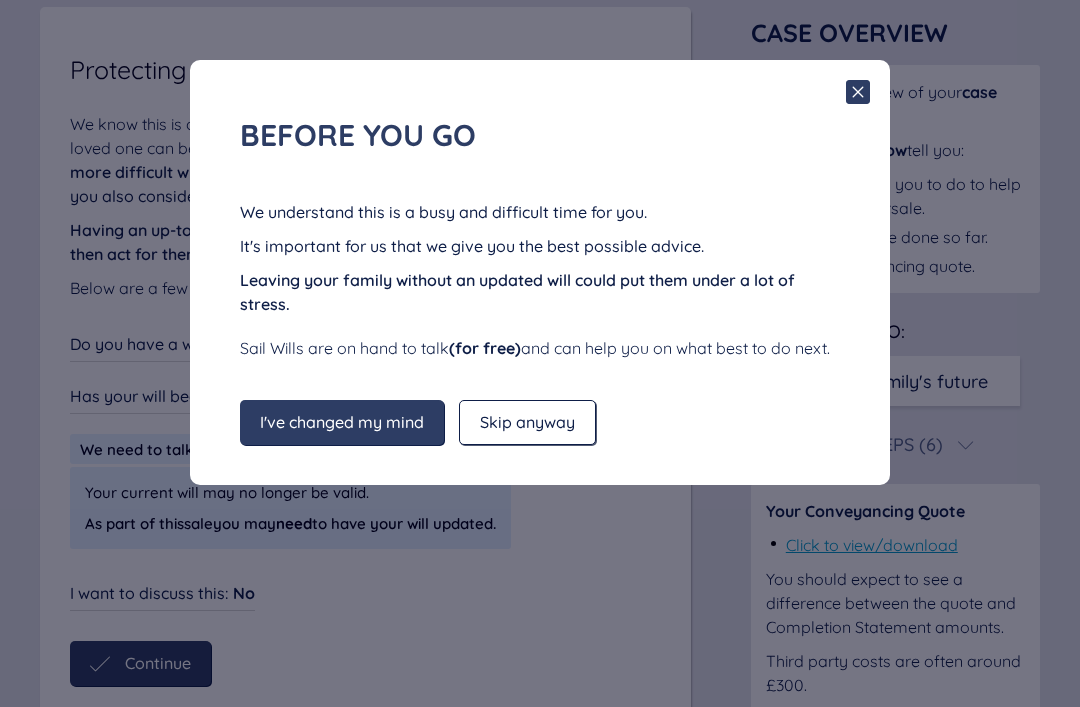 click on "Skip anyway" at bounding box center (527, 422) 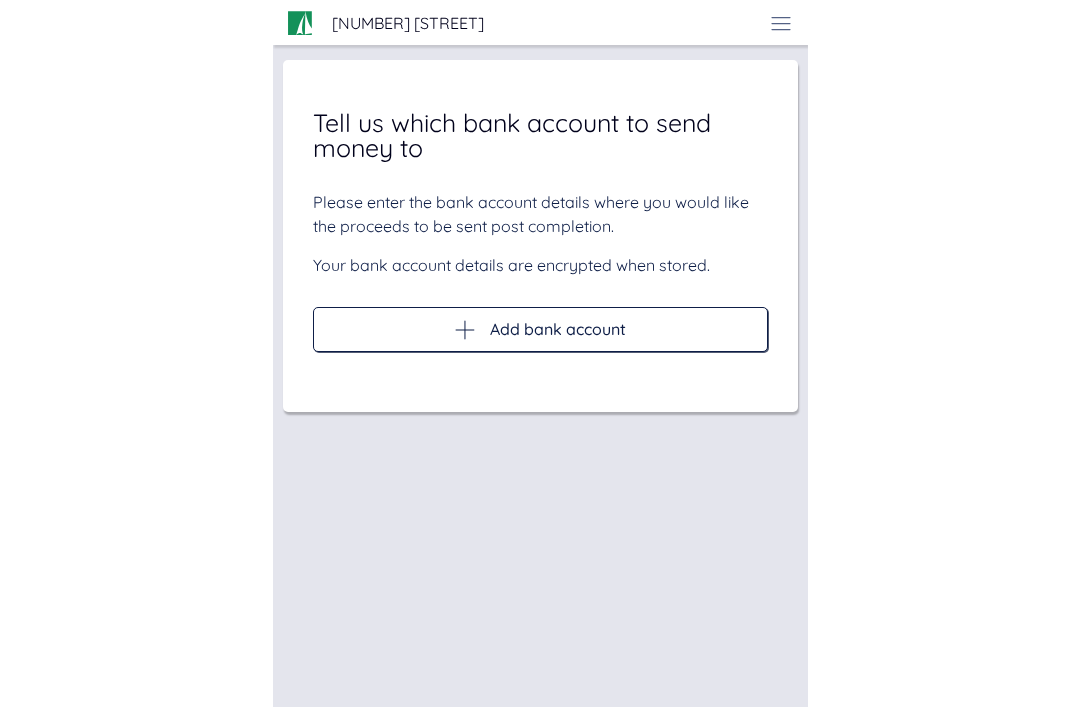scroll, scrollTop: 111, scrollLeft: 0, axis: vertical 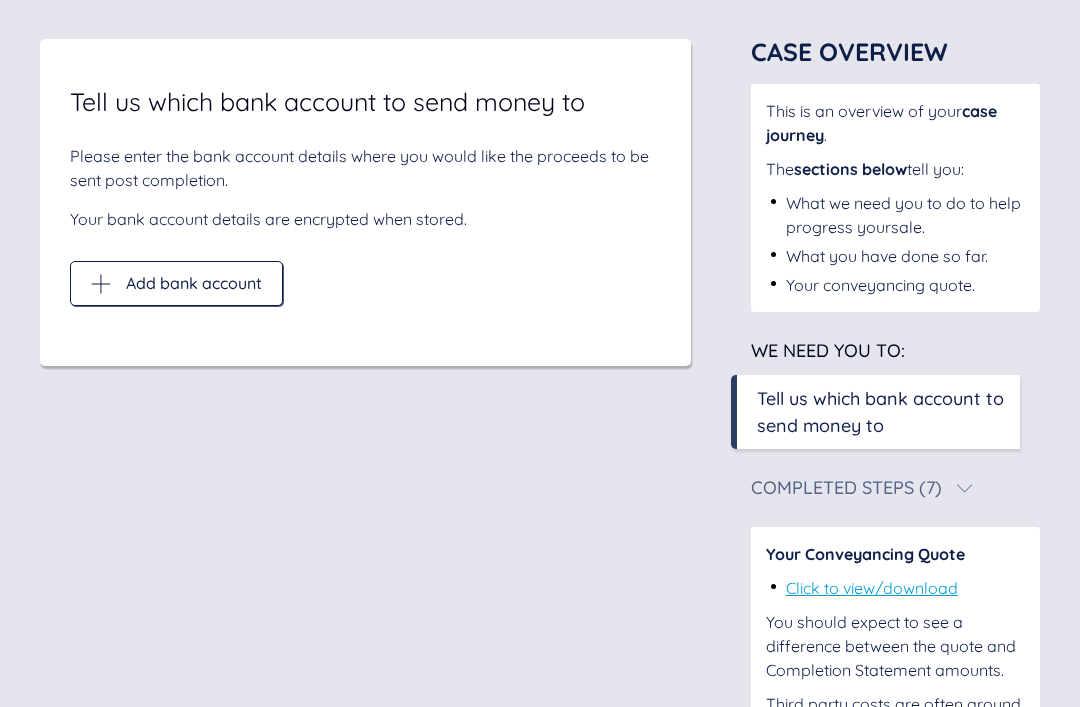 click on "Add bank account" at bounding box center [194, 283] 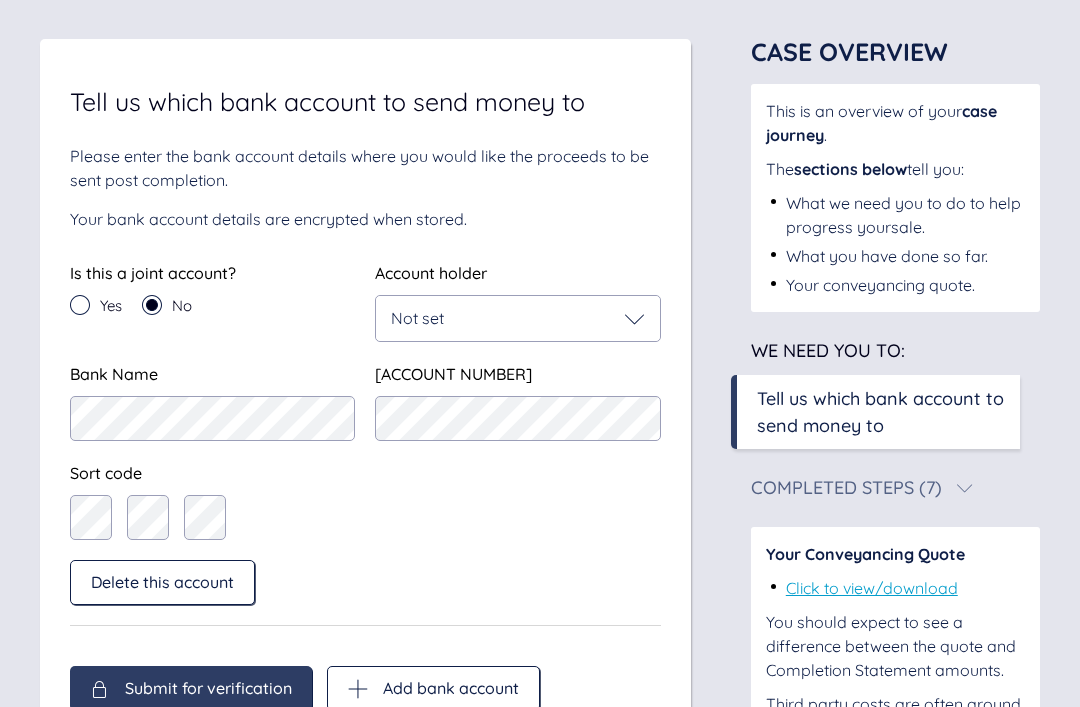 click 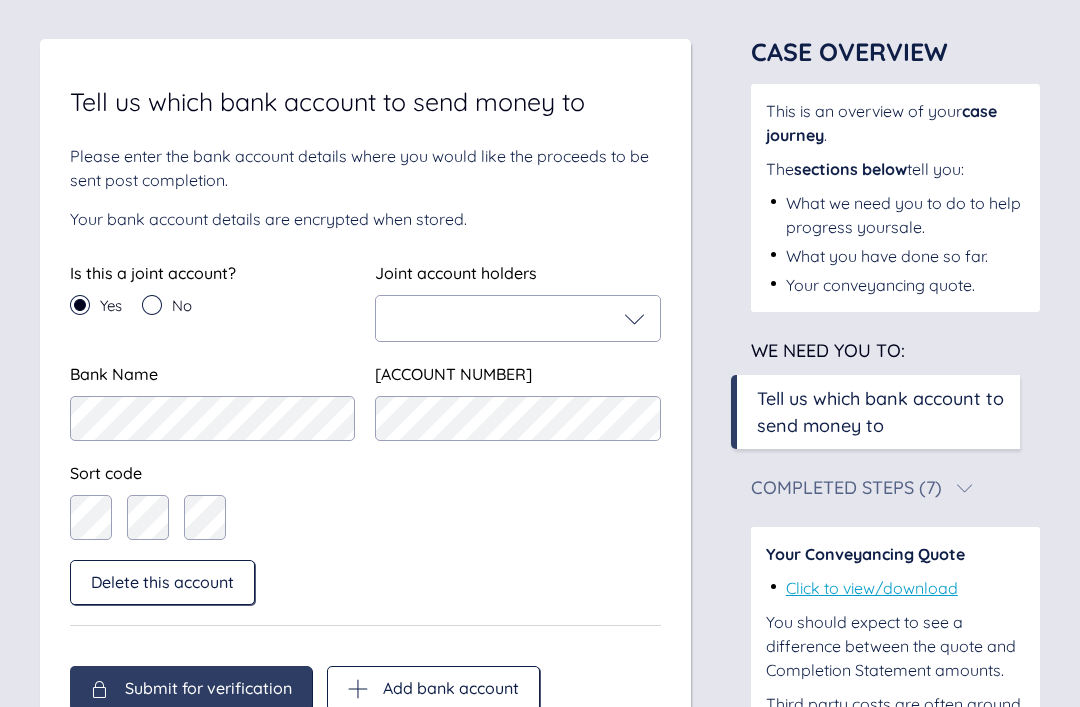 click 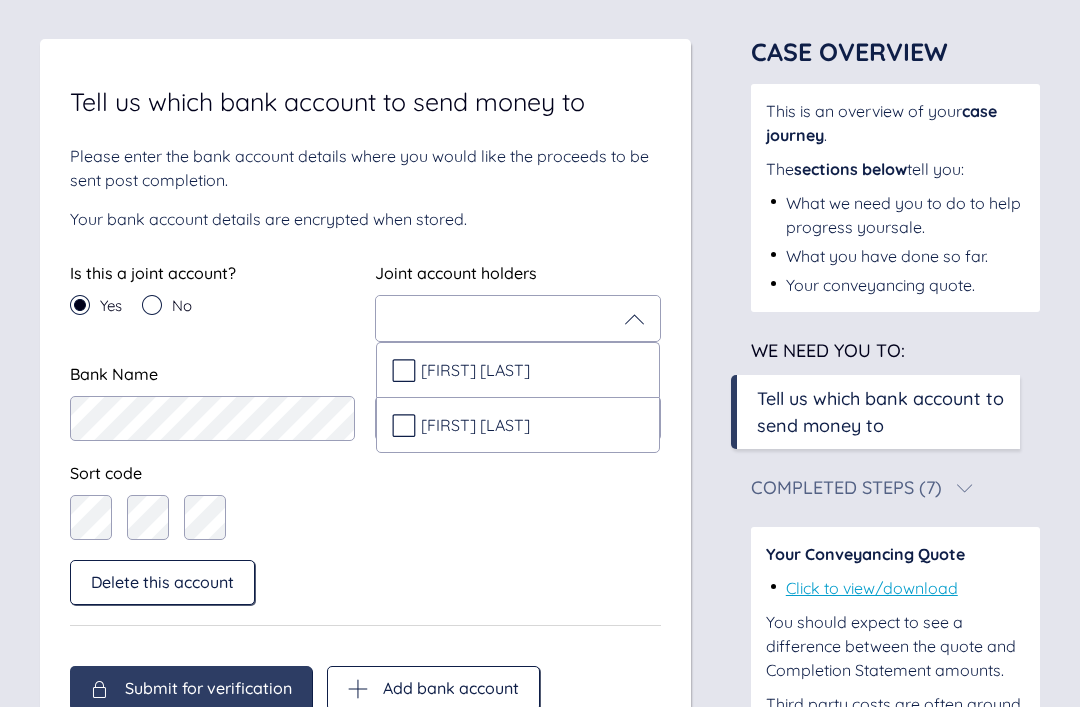 click 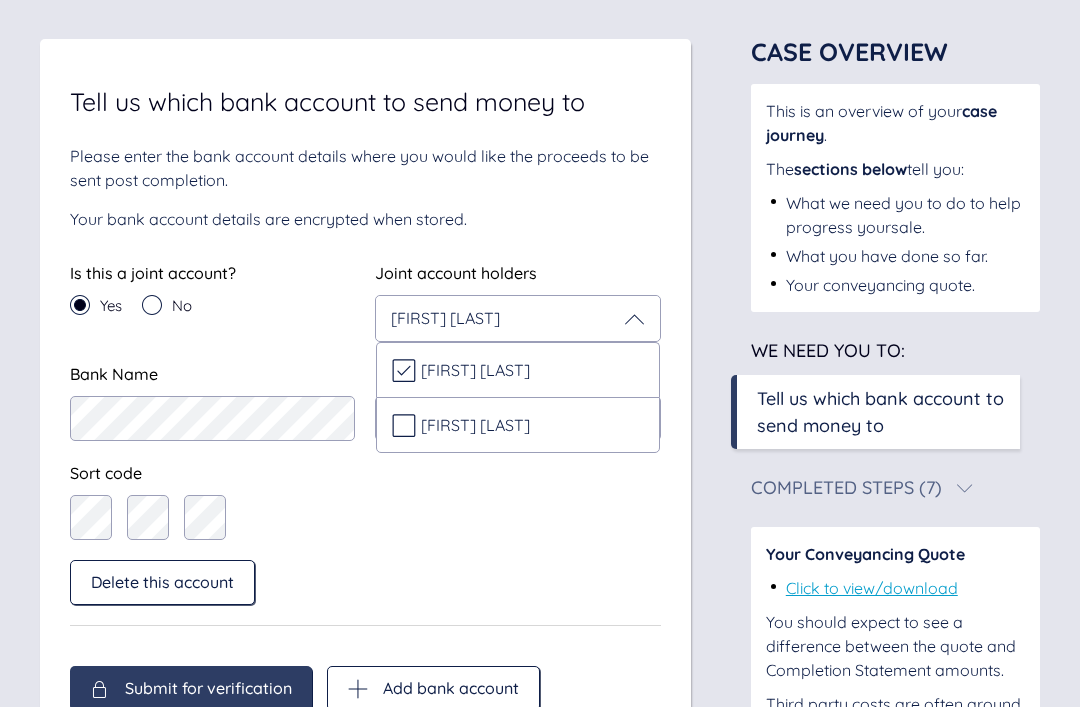 click on "[FIRST] [LAST]" at bounding box center [517, 319] 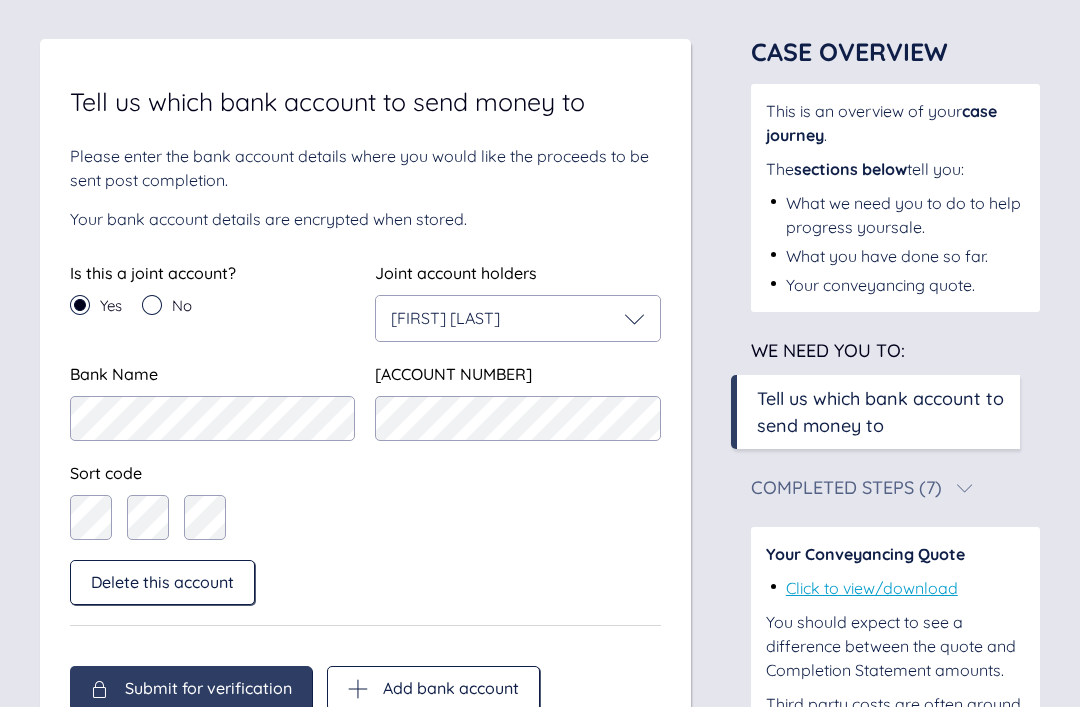 click on "[FIRST] [LAST]" at bounding box center [517, 319] 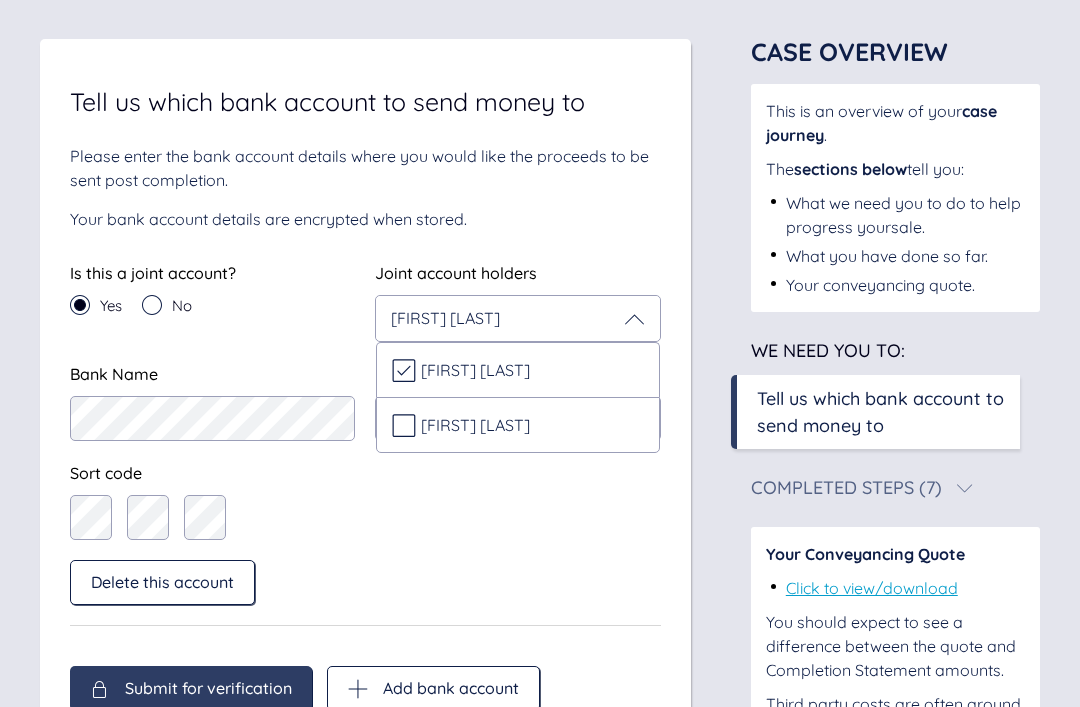 click on "[FIRST] [LAST]" at bounding box center [517, 319] 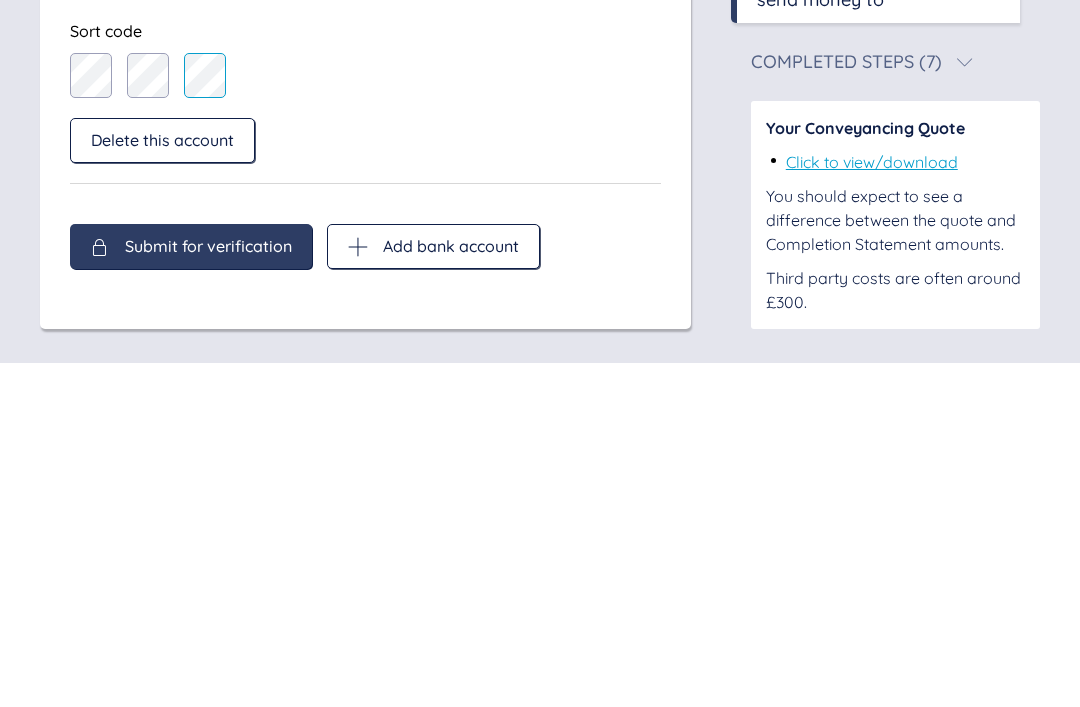 scroll, scrollTop: 215, scrollLeft: 0, axis: vertical 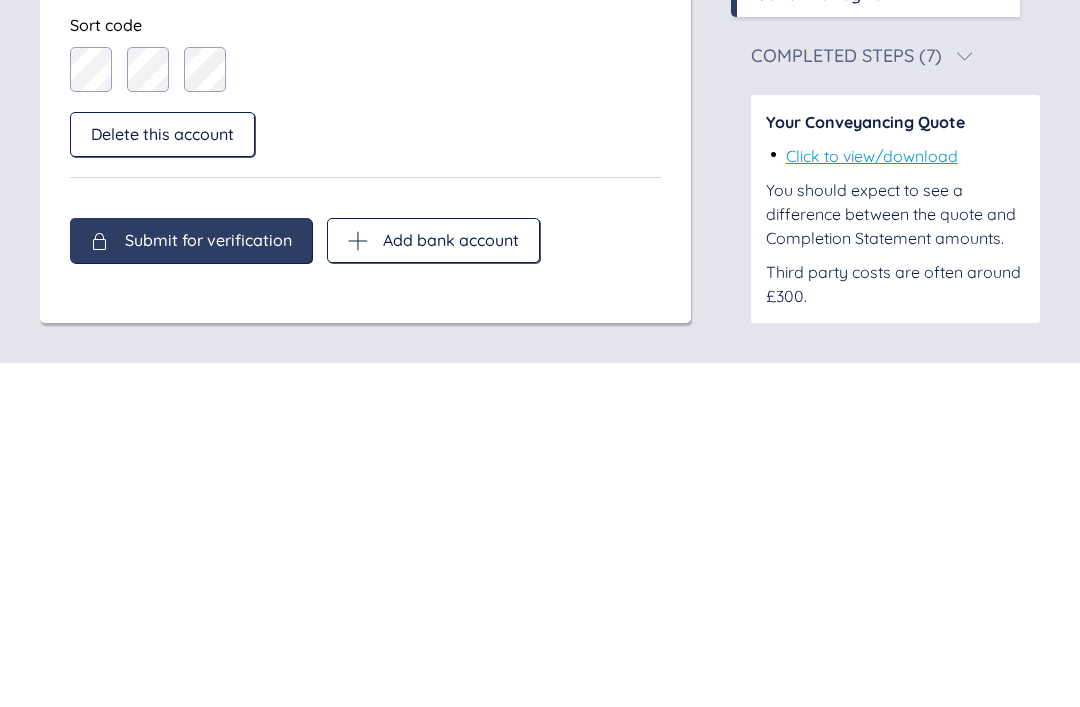 click on "Submit for verification" at bounding box center (208, 584) 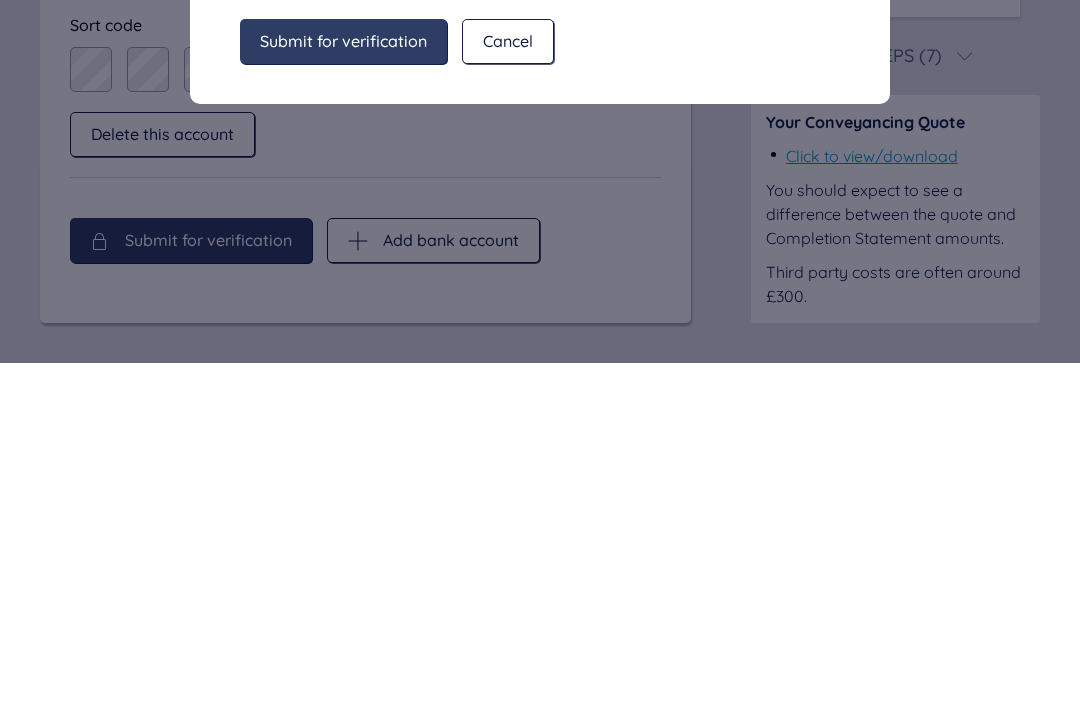 scroll, scrollTop: 151, scrollLeft: 0, axis: vertical 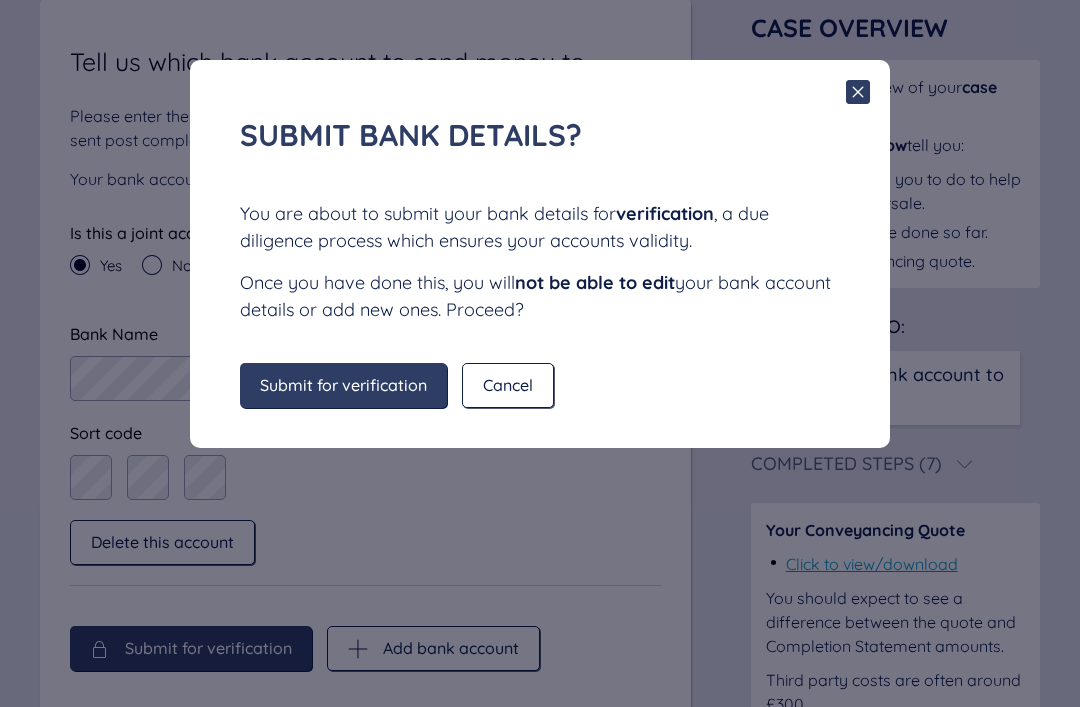 click on "Submit for verification" at bounding box center (343, 385) 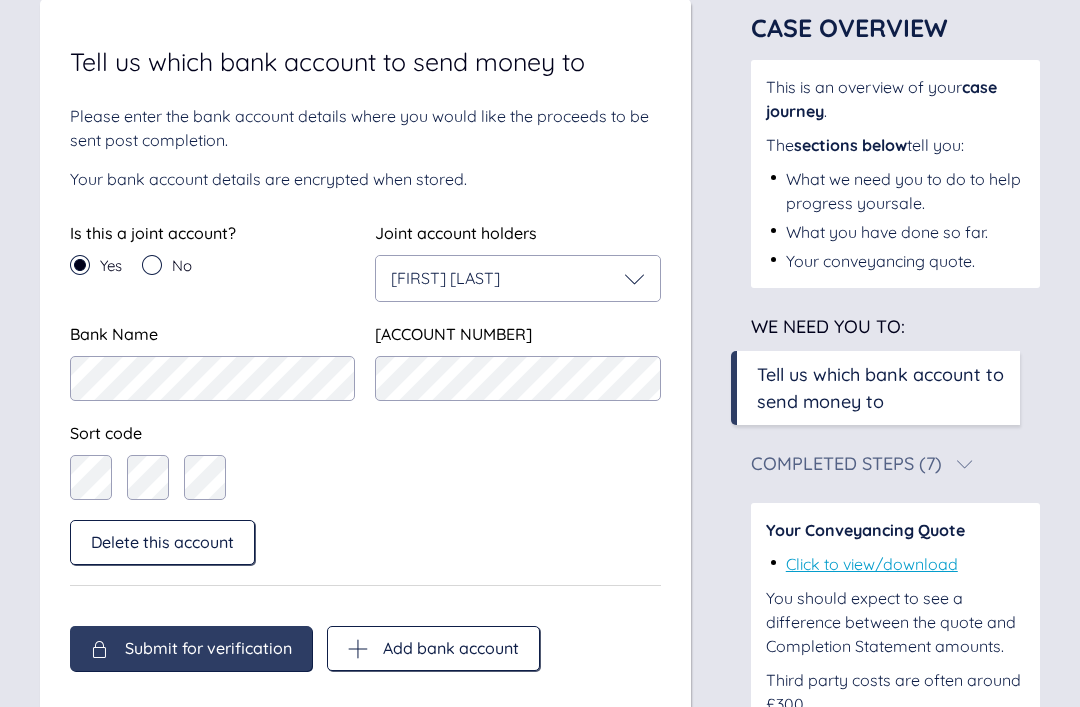 scroll, scrollTop: 135, scrollLeft: 0, axis: vertical 